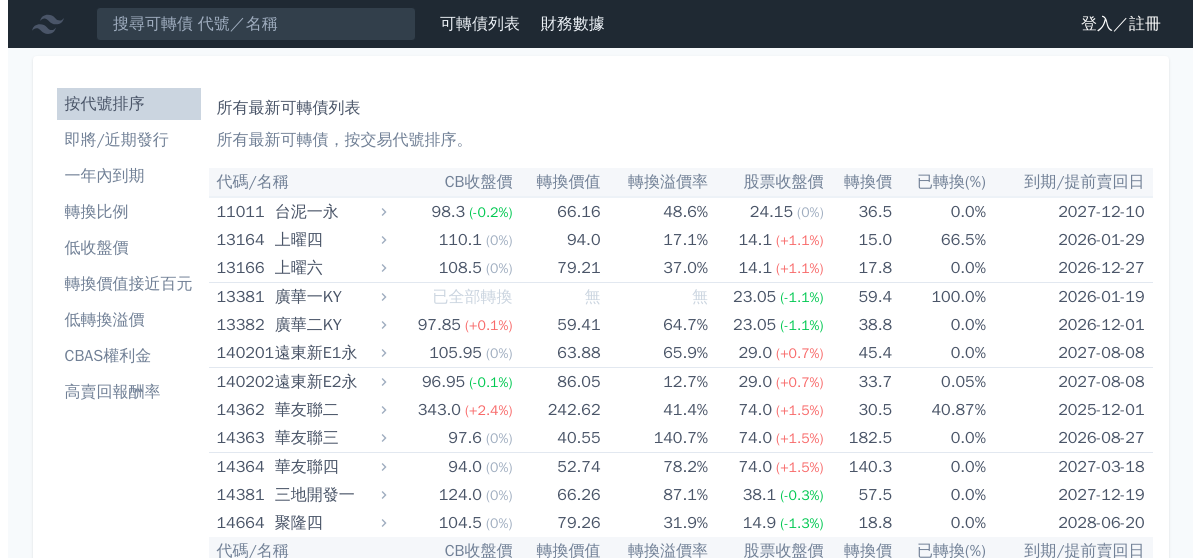 scroll, scrollTop: 0, scrollLeft: 0, axis: both 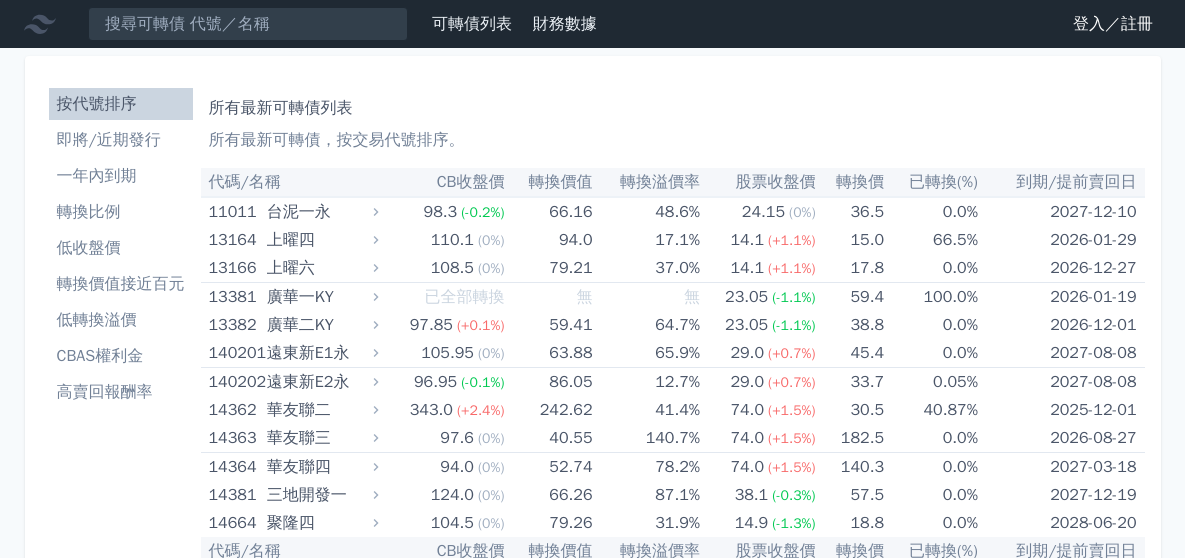 click on "按代號排序" at bounding box center (121, 104) 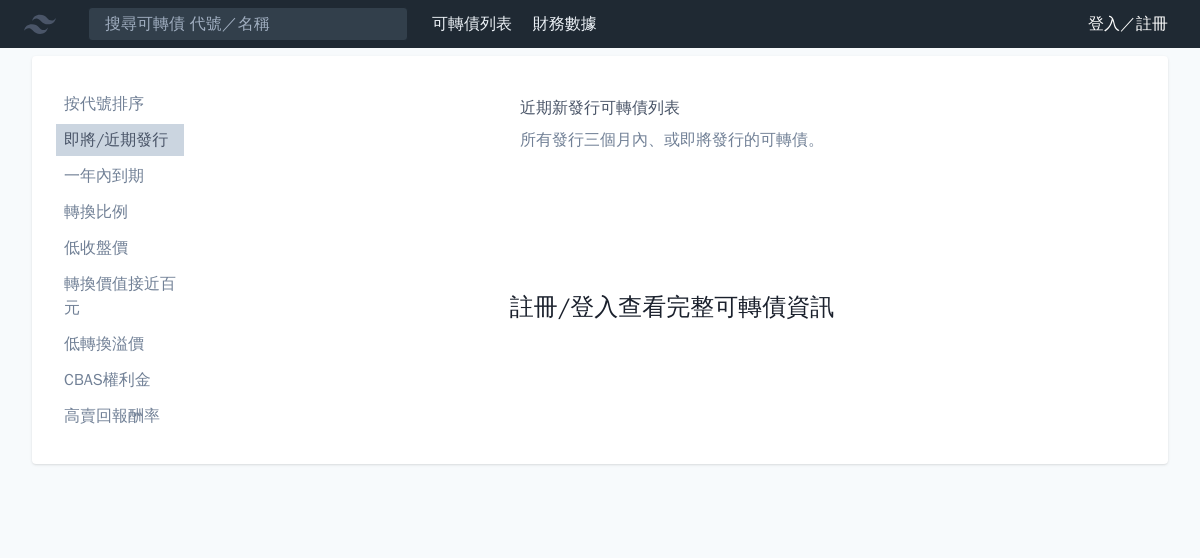 click on "註冊/登入查看完整可轉債資訊" at bounding box center (672, 308) 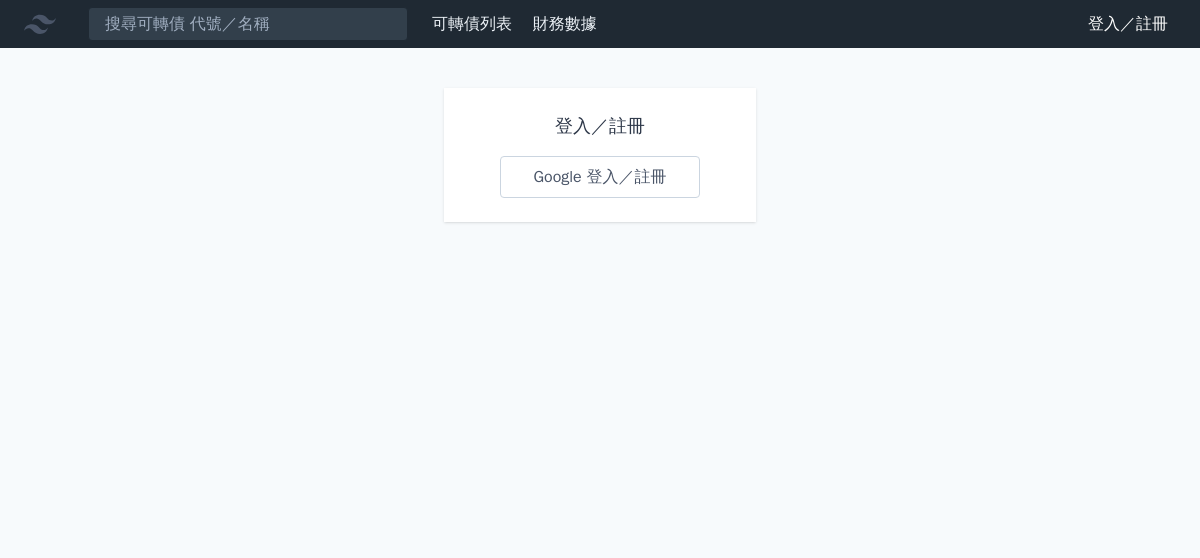 click on "Google 登入／註冊" at bounding box center [599, 177] 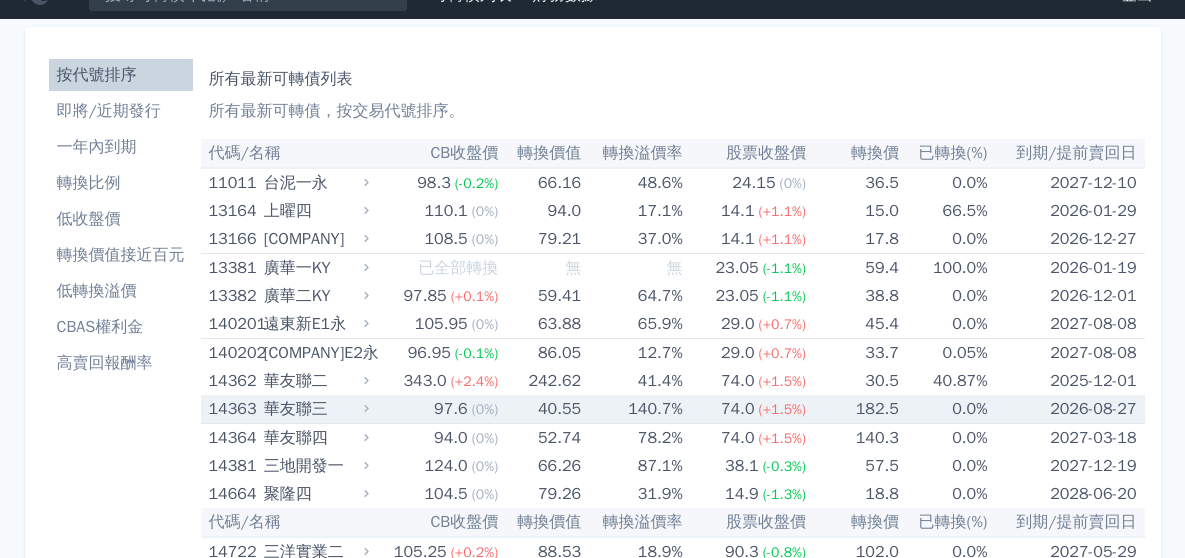 scroll, scrollTop: 0, scrollLeft: 0, axis: both 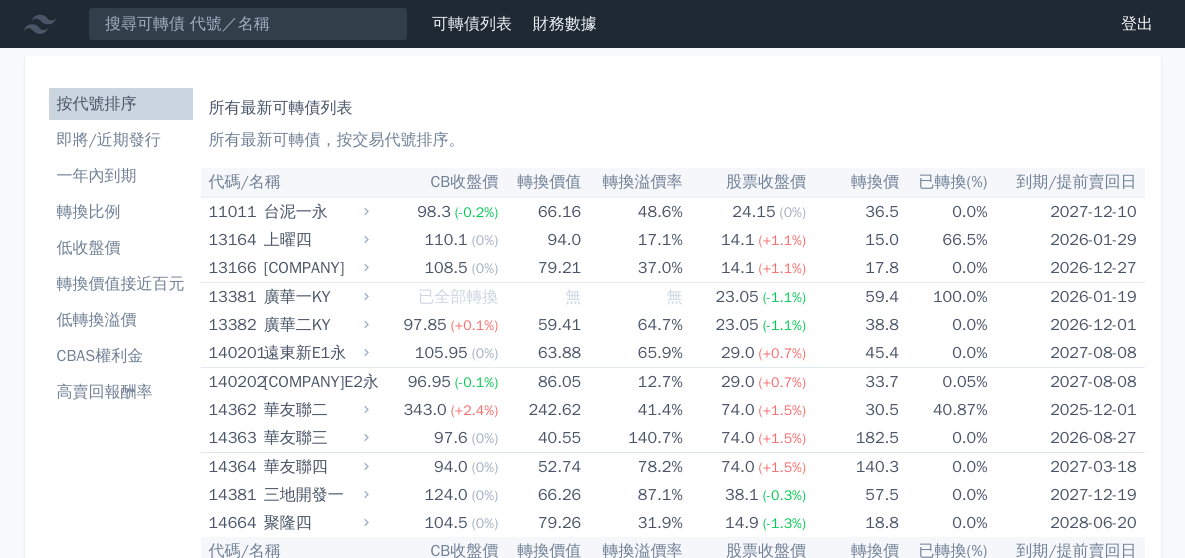 click on "按代號排序" at bounding box center (121, 104) 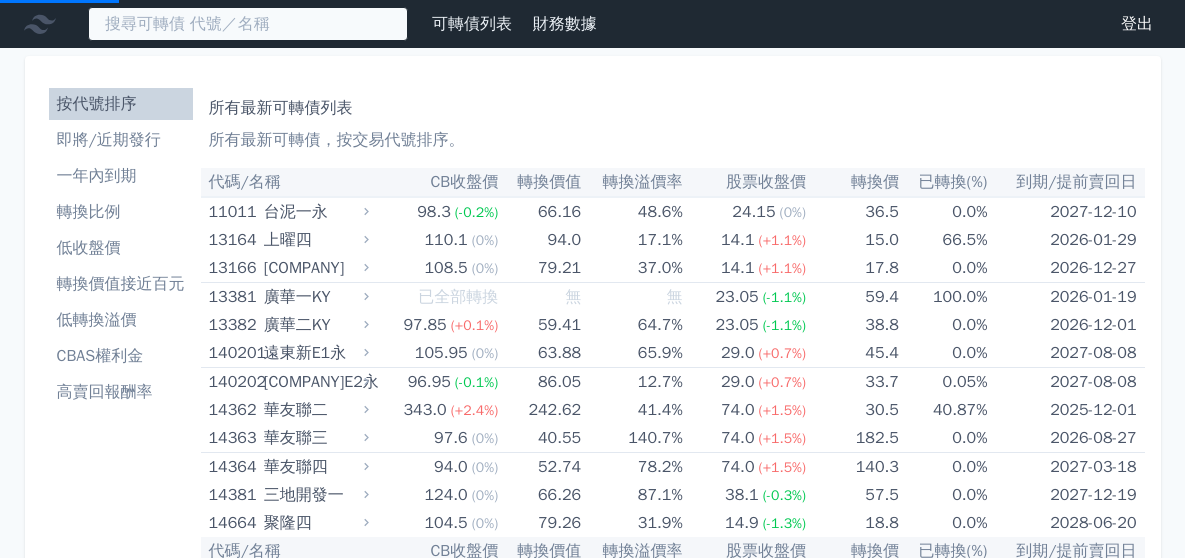click at bounding box center [248, 24] 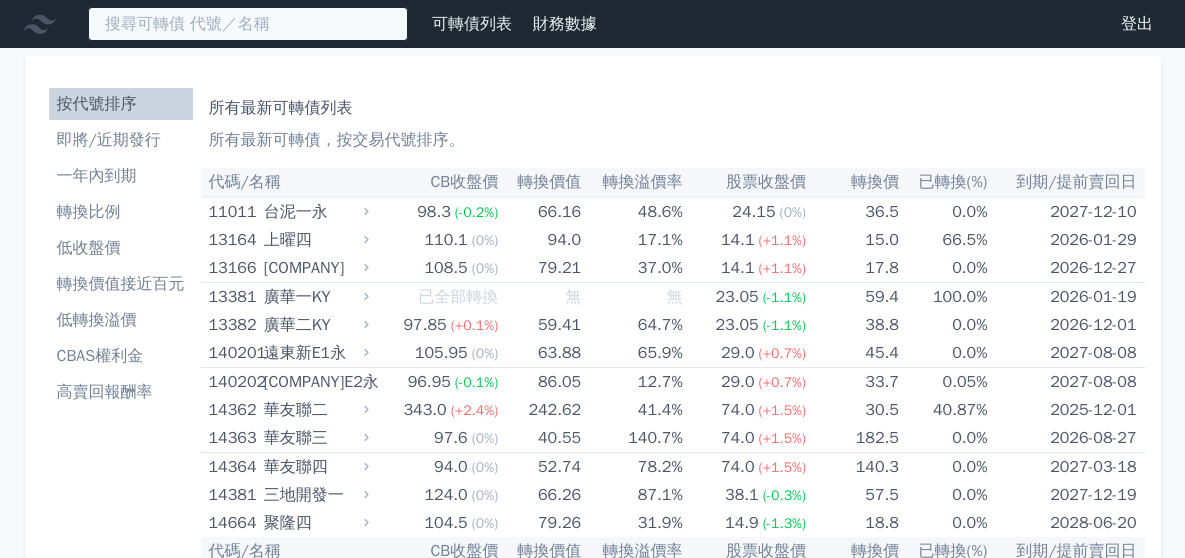 click at bounding box center (248, 24) 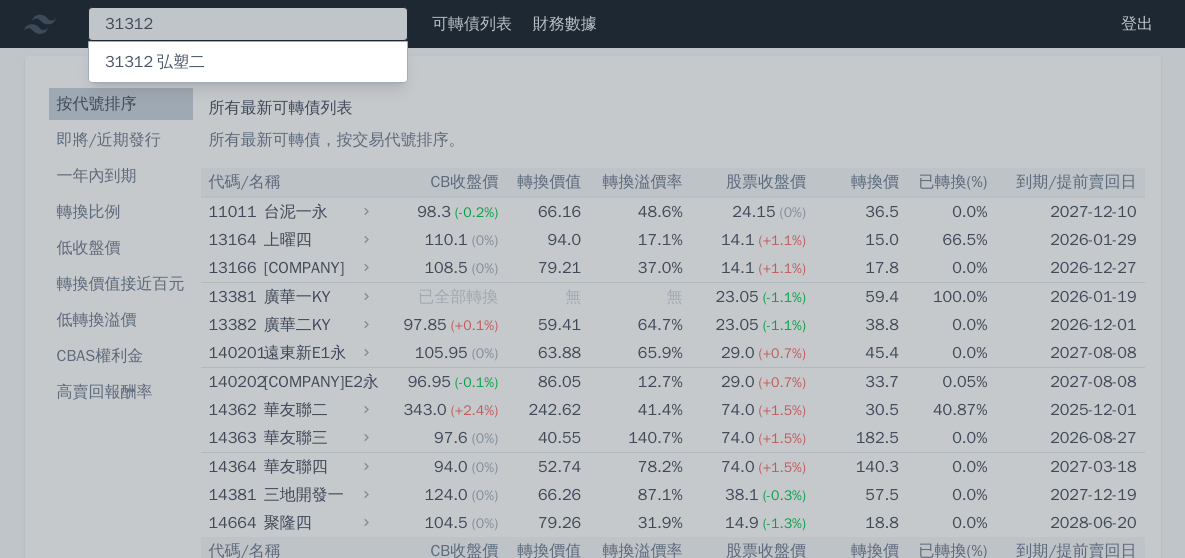 type on "31312" 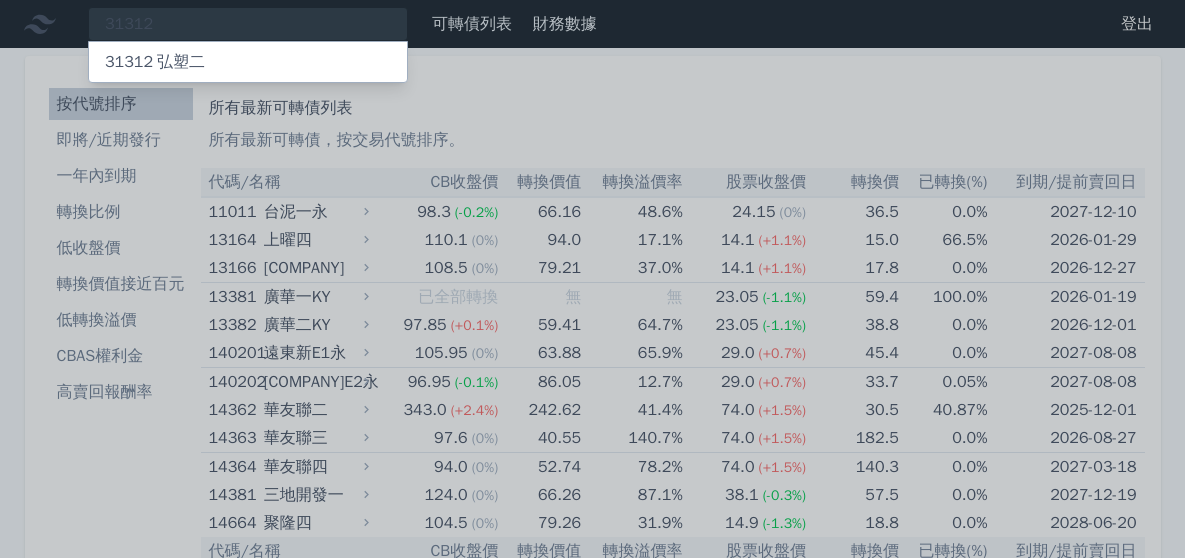click on "31312 [COMPANY]二" at bounding box center (248, 62) 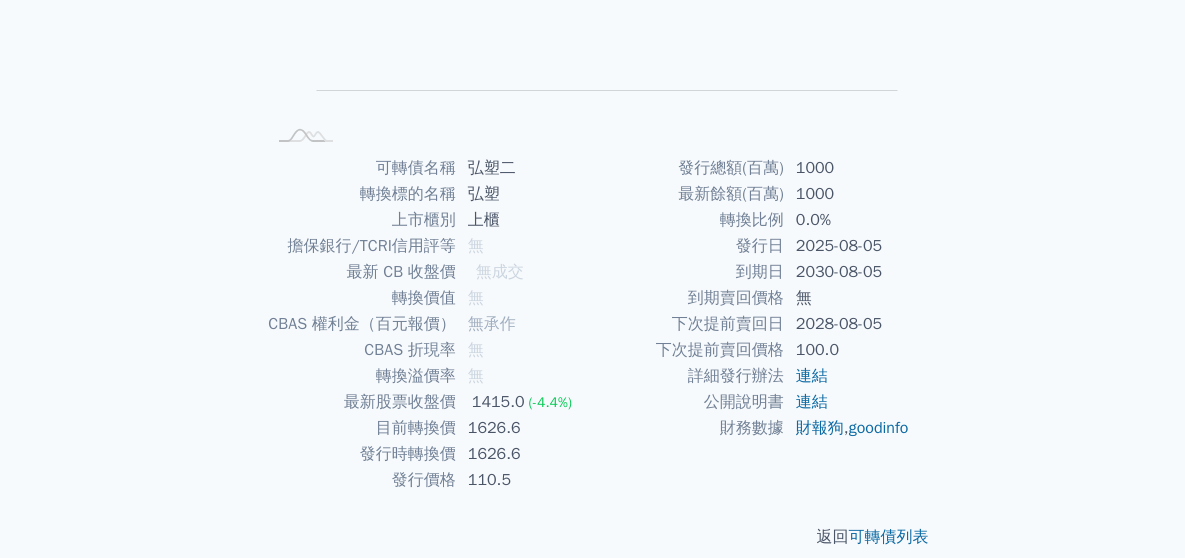 scroll, scrollTop: 367, scrollLeft: 0, axis: vertical 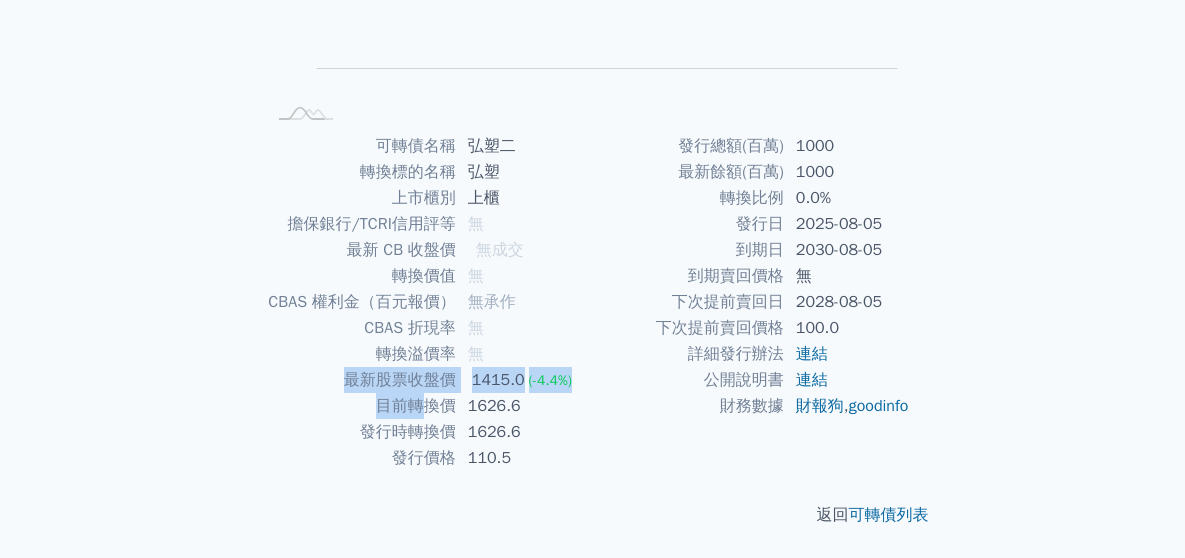 drag, startPoint x: 346, startPoint y: 379, endPoint x: 638, endPoint y: 458, distance: 302.49792 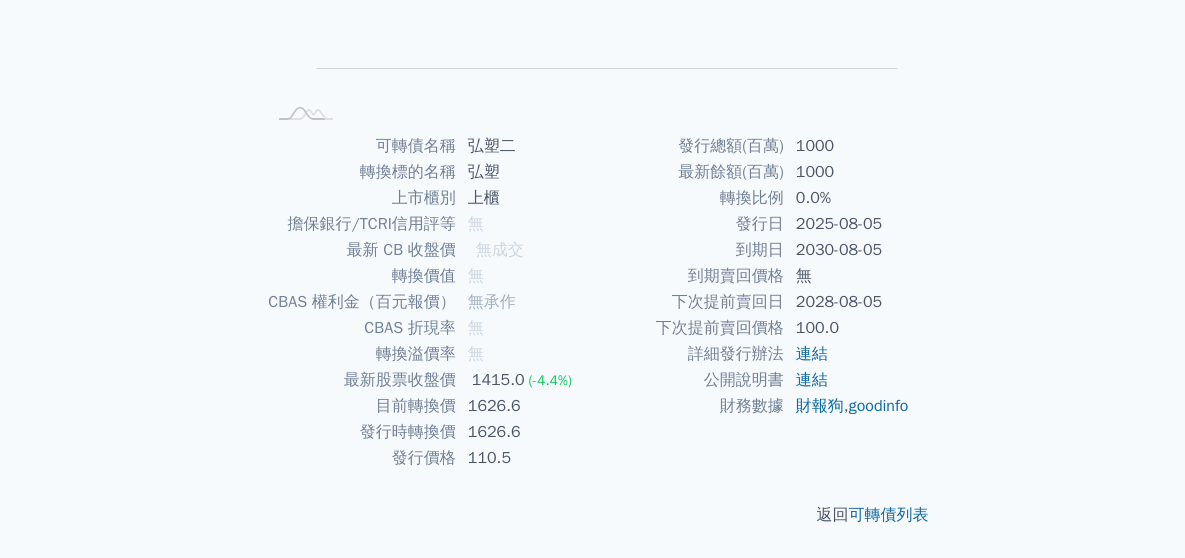 click on "返回  可轉債列表" at bounding box center (593, 515) 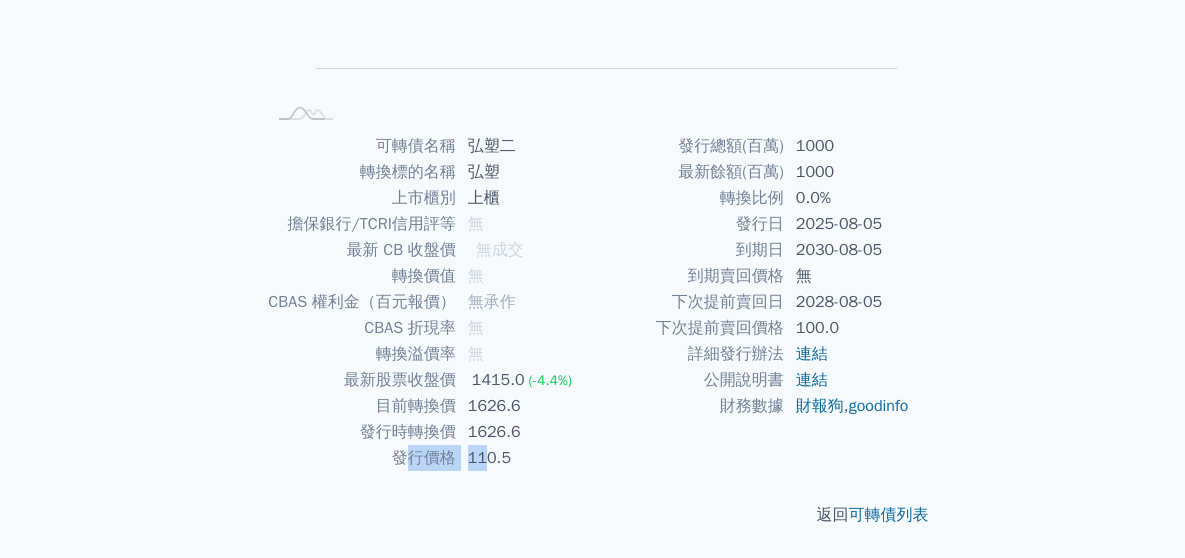 drag, startPoint x: 406, startPoint y: 453, endPoint x: 489, endPoint y: 462, distance: 83.48653 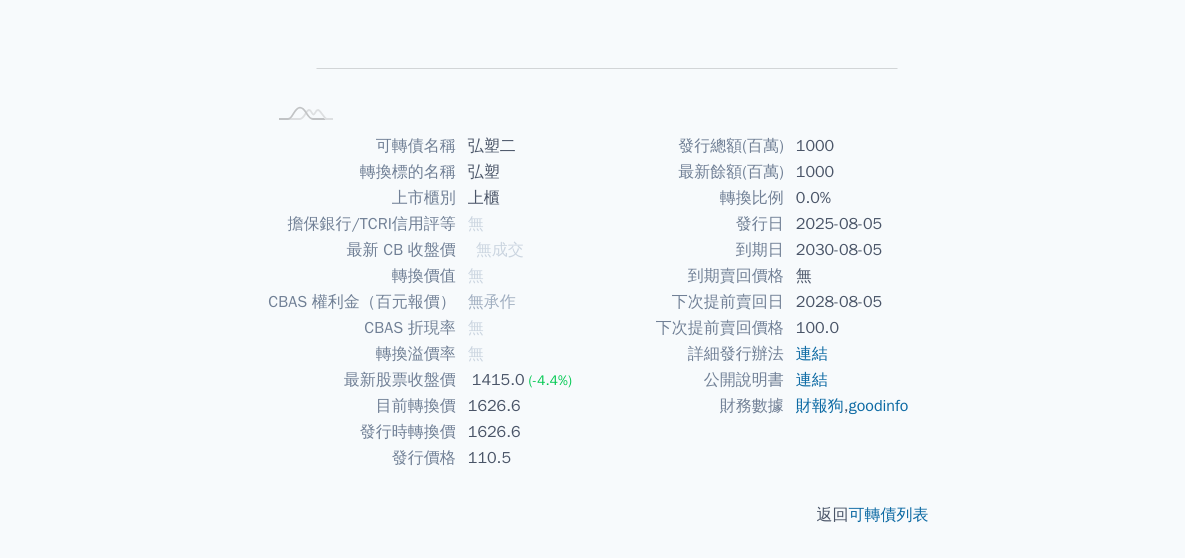 click on "110.5" at bounding box center [524, 458] 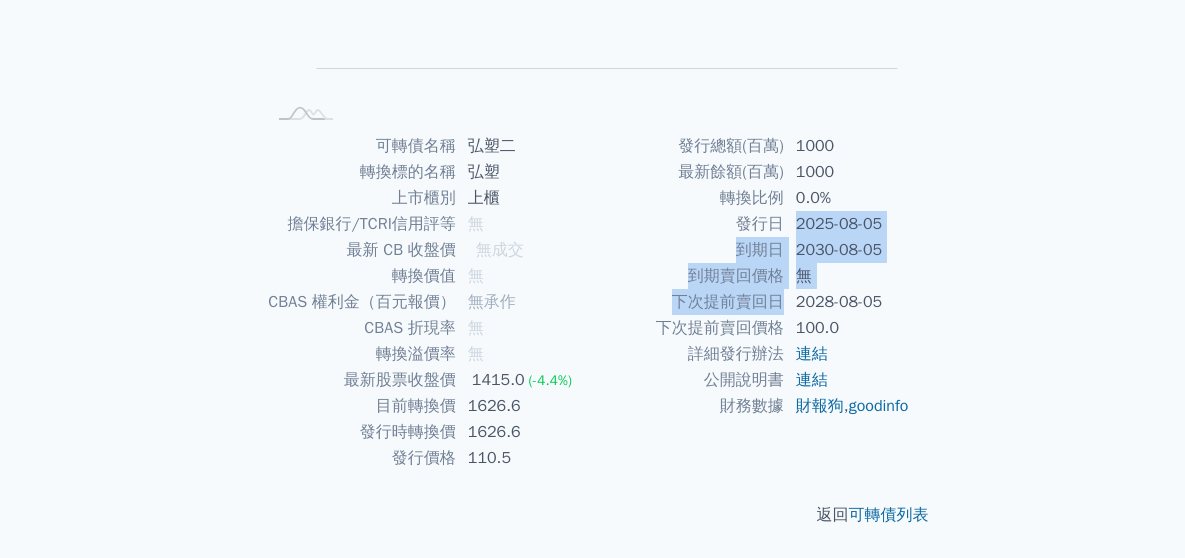 drag, startPoint x: 781, startPoint y: 218, endPoint x: 778, endPoint y: 298, distance: 80.05623 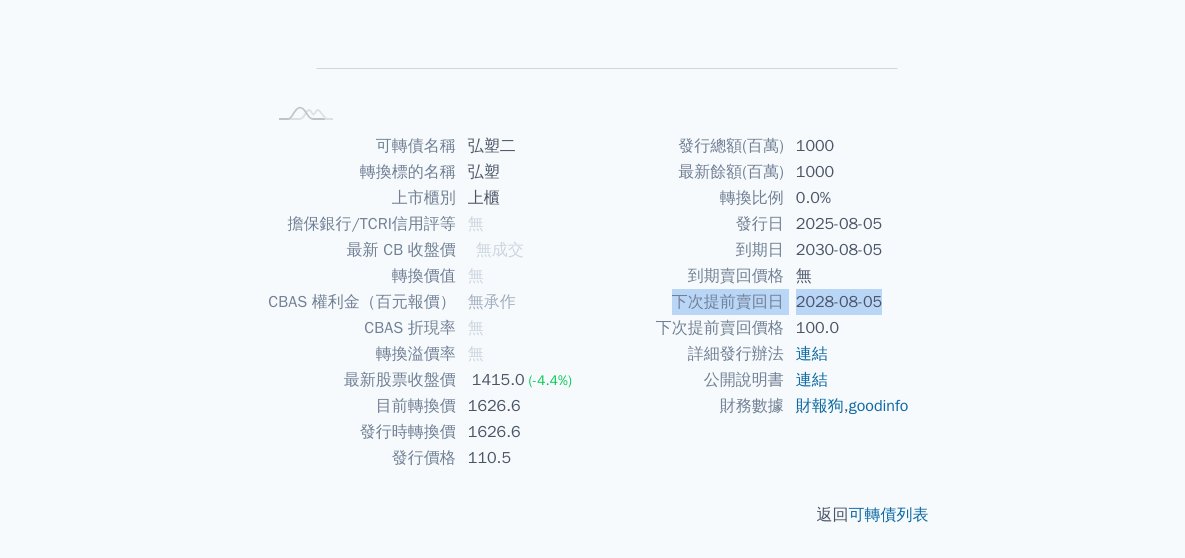 drag, startPoint x: 901, startPoint y: 297, endPoint x: 674, endPoint y: 301, distance: 227.03523 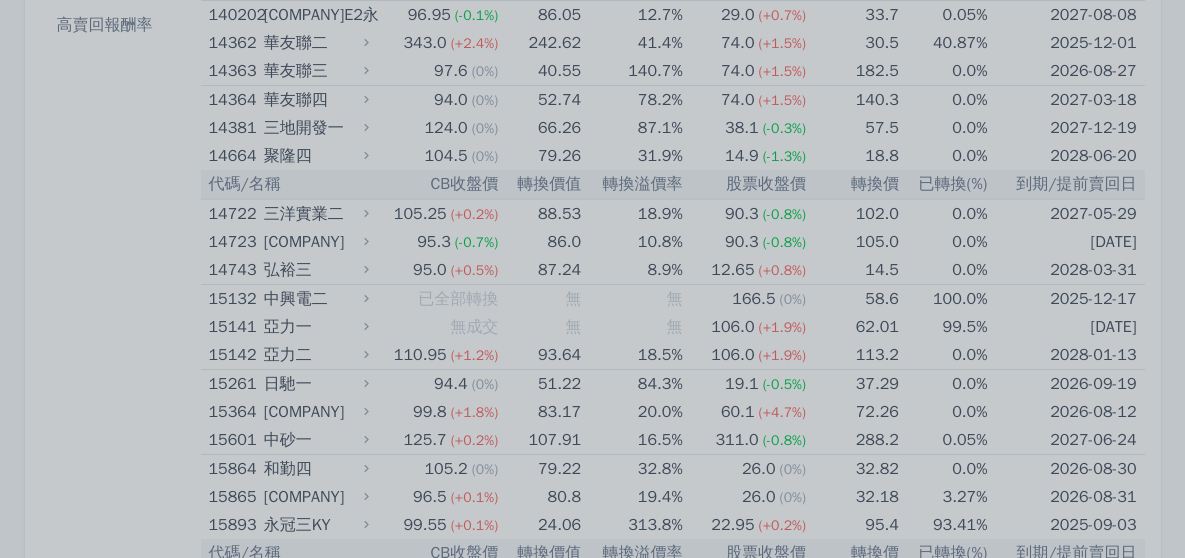scroll, scrollTop: 0, scrollLeft: 0, axis: both 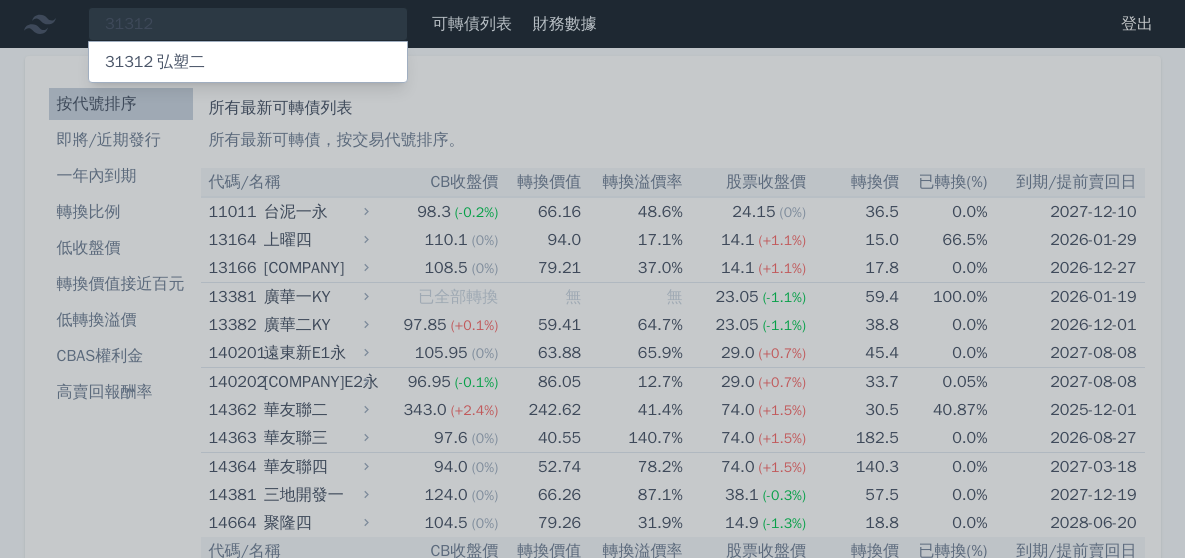 click at bounding box center [592, 279] 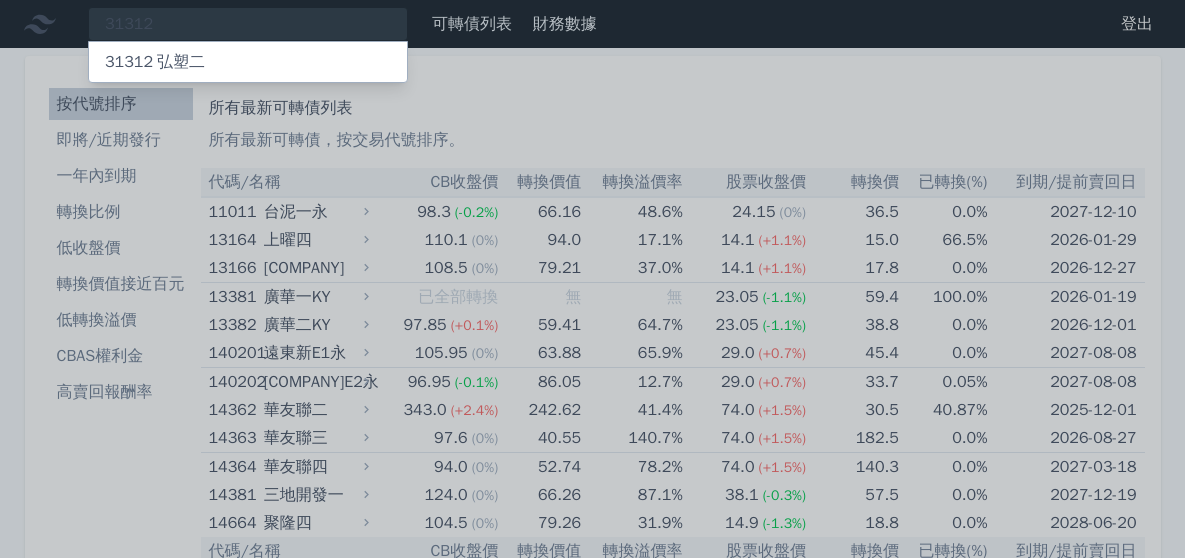 drag, startPoint x: 202, startPoint y: 19, endPoint x: 119, endPoint y: 20, distance: 83.00603 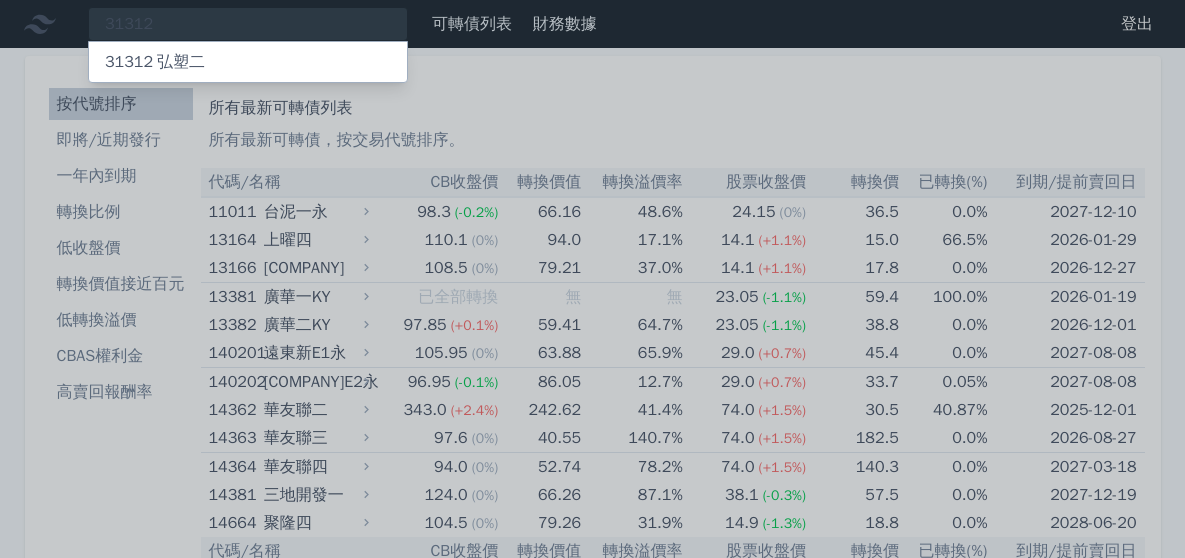 click at bounding box center [592, 279] 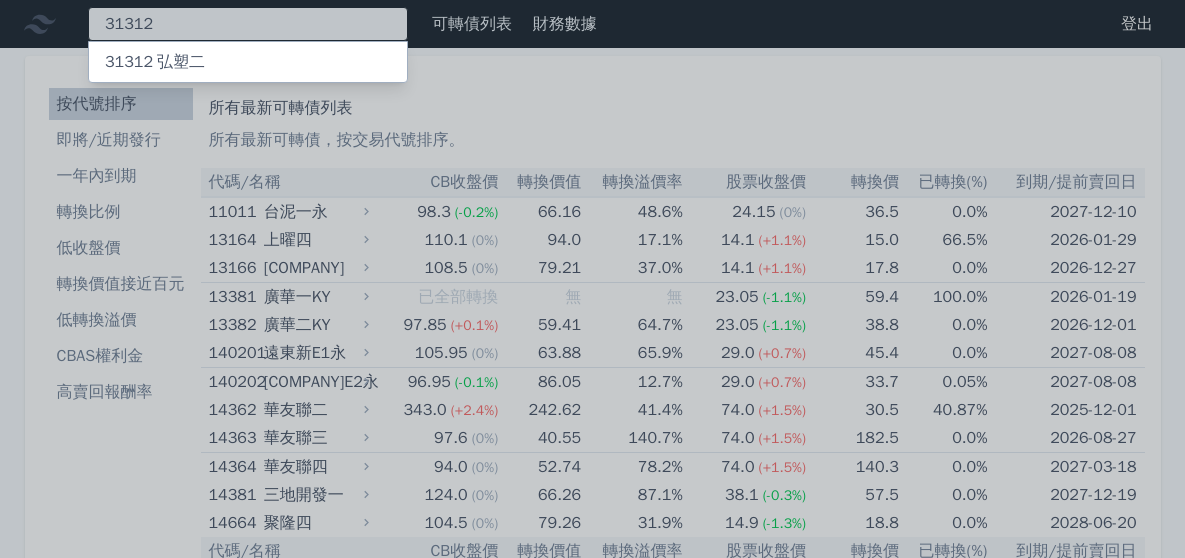 drag, startPoint x: 171, startPoint y: 27, endPoint x: 62, endPoint y: 13, distance: 109.89541 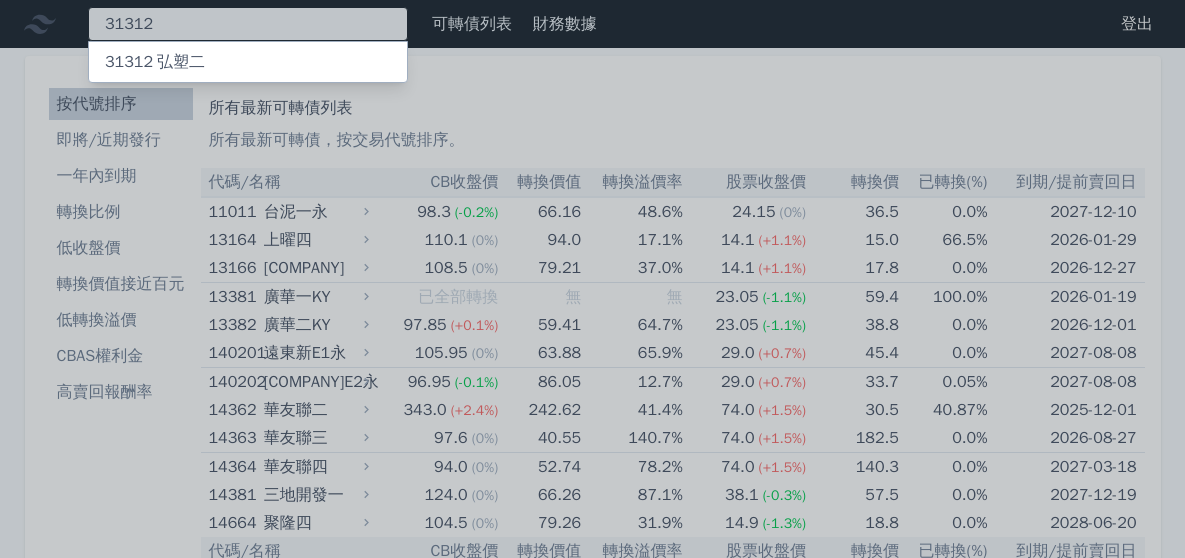 click on "31312
31312 弘塑二" at bounding box center [248, 24] 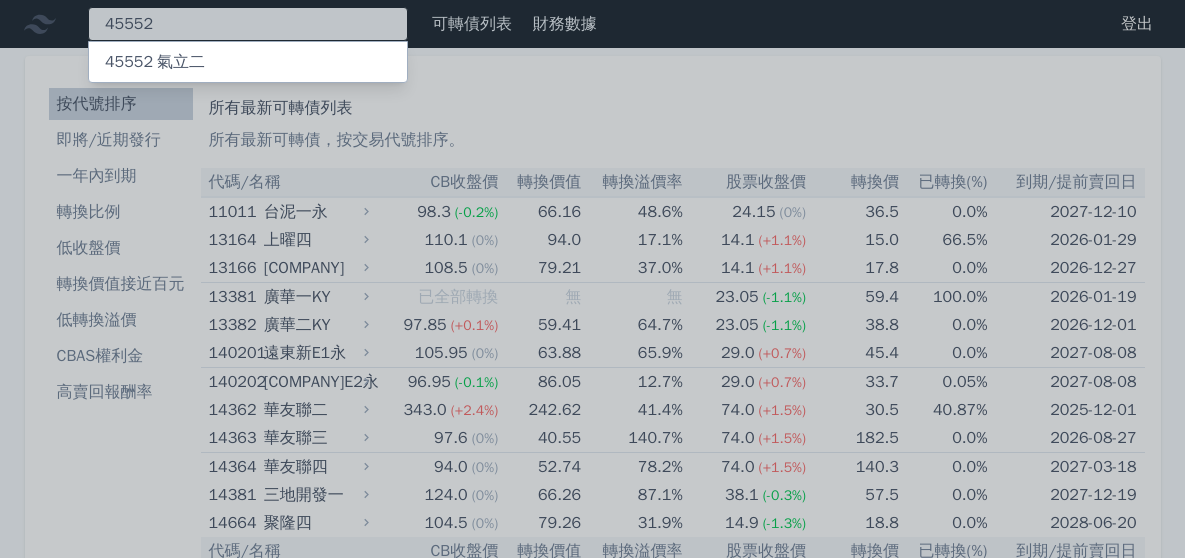 type on "45552" 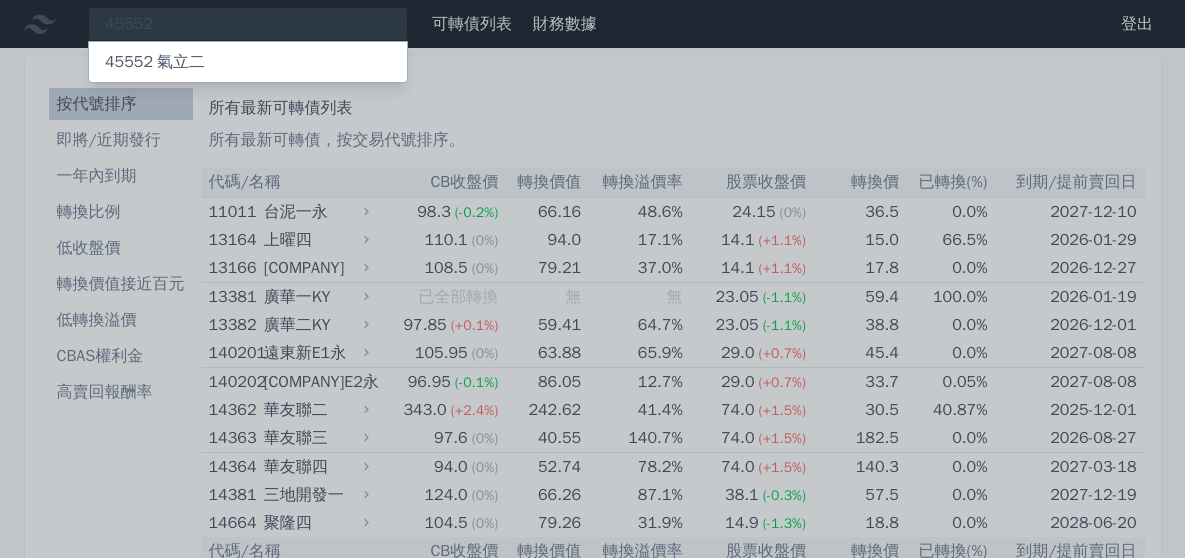 click on "45552 氣立二" at bounding box center [155, 62] 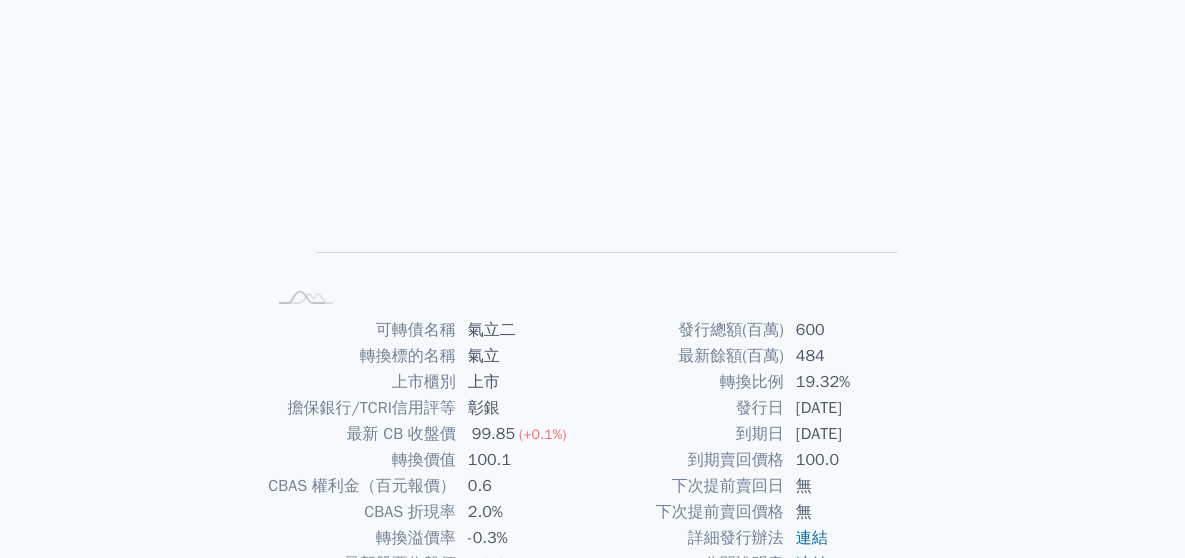 scroll, scrollTop: 367, scrollLeft: 0, axis: vertical 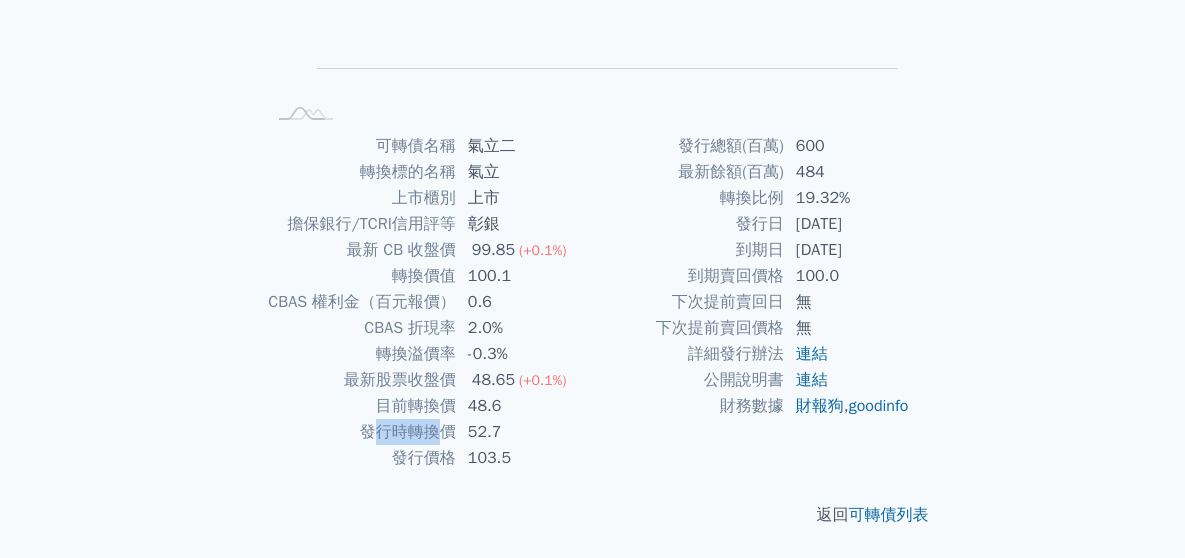 drag, startPoint x: 376, startPoint y: 430, endPoint x: 450, endPoint y: 438, distance: 74.431175 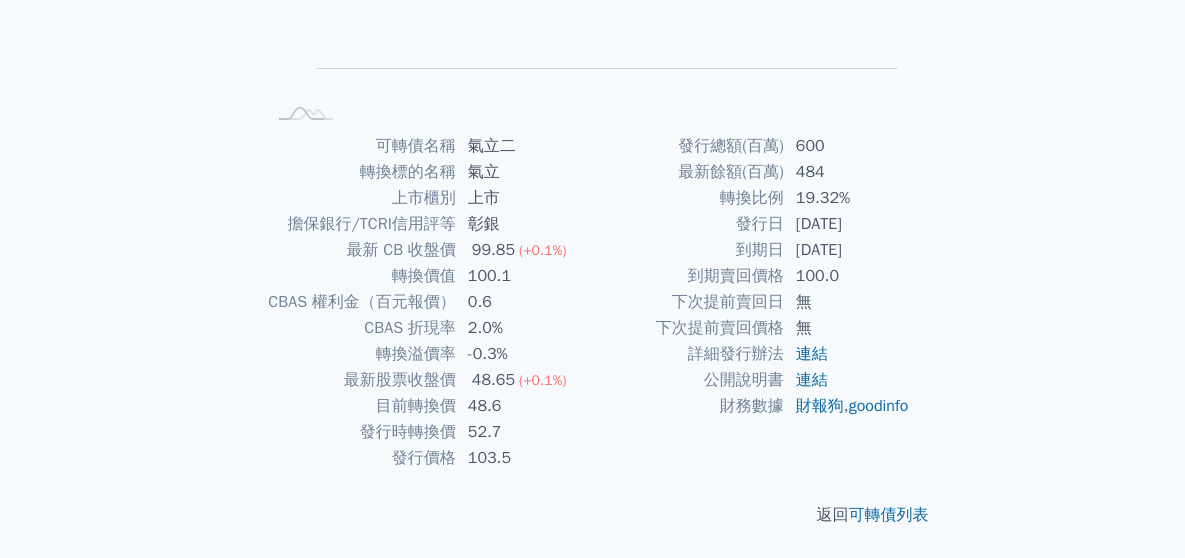 click on "發行時轉換價" at bounding box center (360, 432) 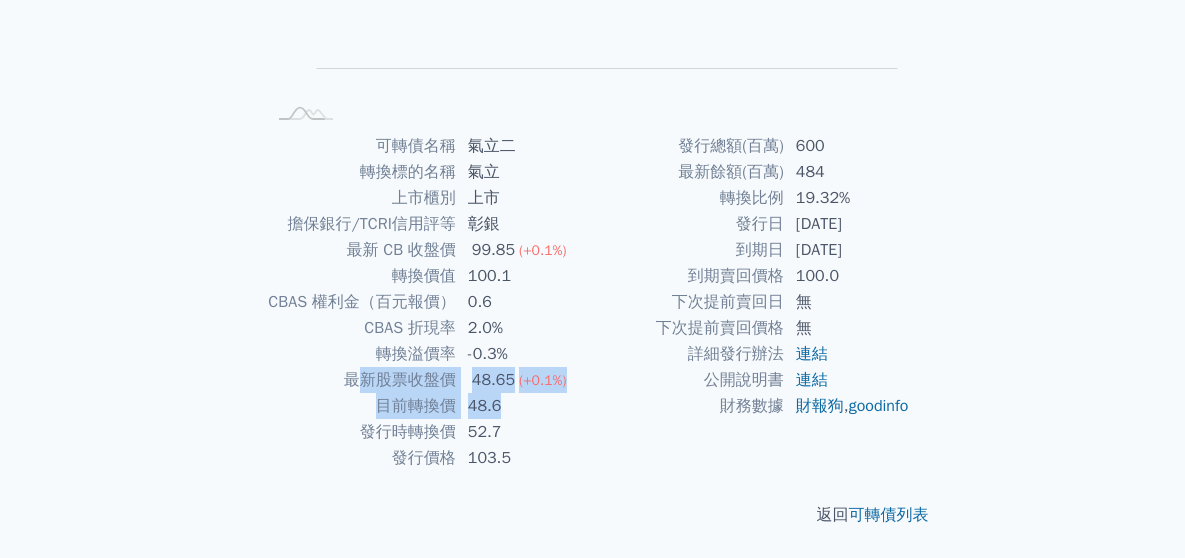 drag, startPoint x: 380, startPoint y: 381, endPoint x: 502, endPoint y: 409, distance: 125.17188 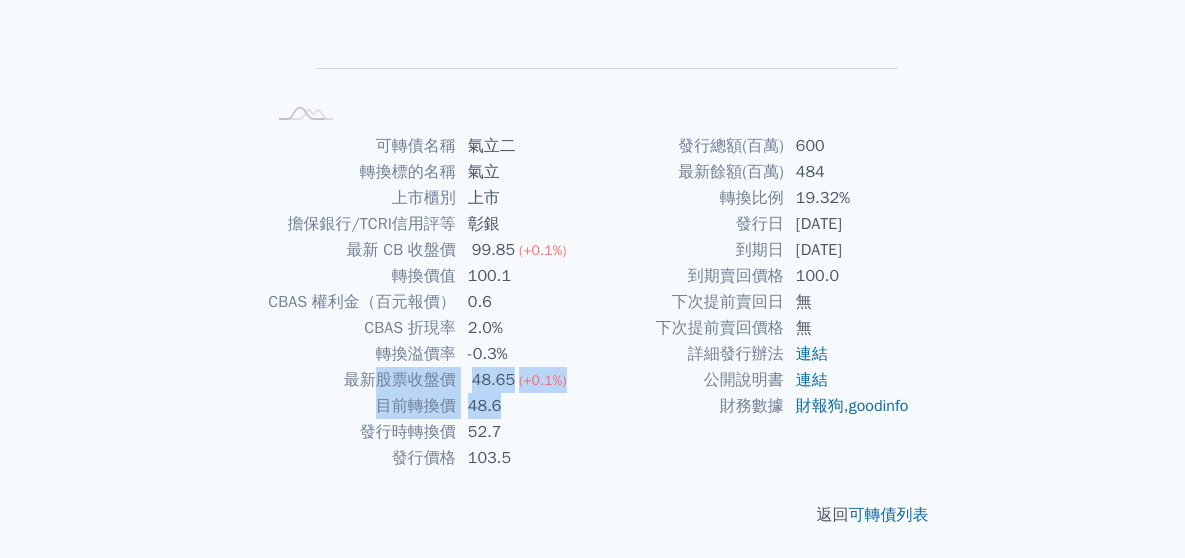drag, startPoint x: 512, startPoint y: 409, endPoint x: 371, endPoint y: 379, distance: 144.15616 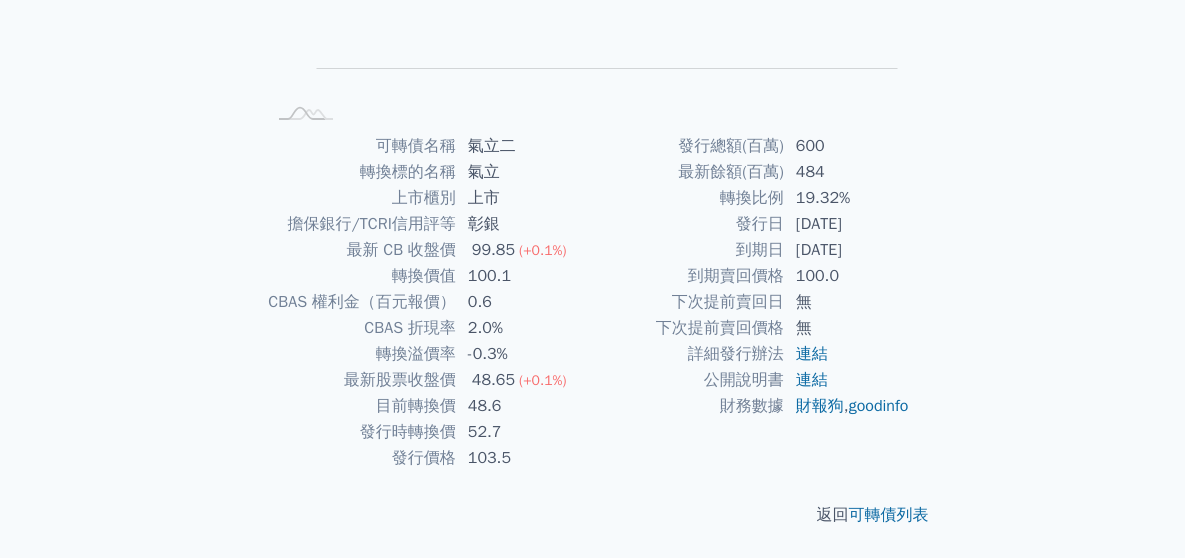 drag, startPoint x: 486, startPoint y: 191, endPoint x: 878, endPoint y: 255, distance: 397.19012 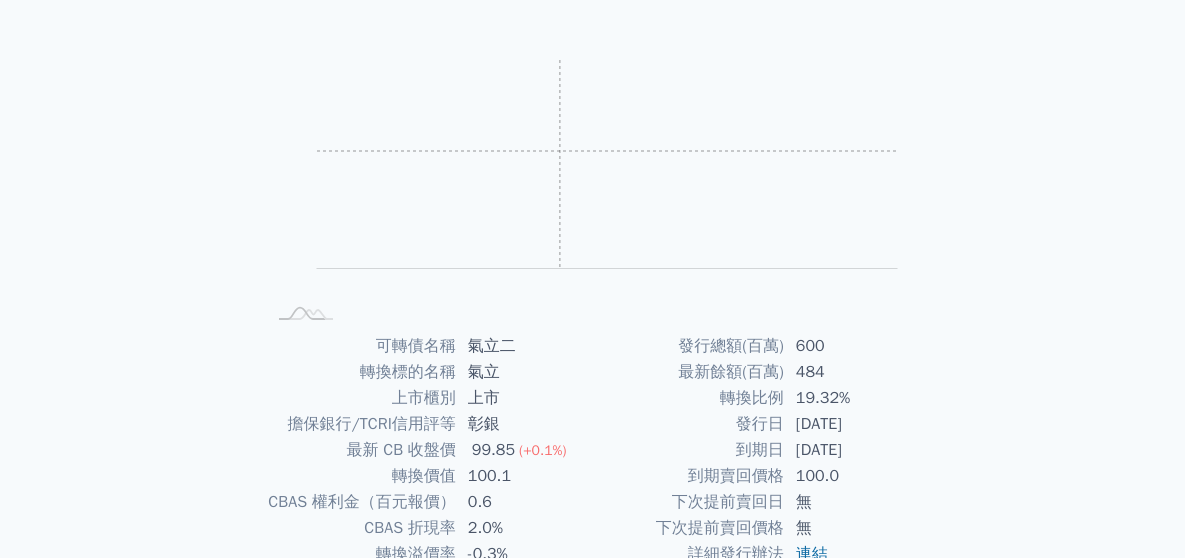 scroll, scrollTop: 0, scrollLeft: 0, axis: both 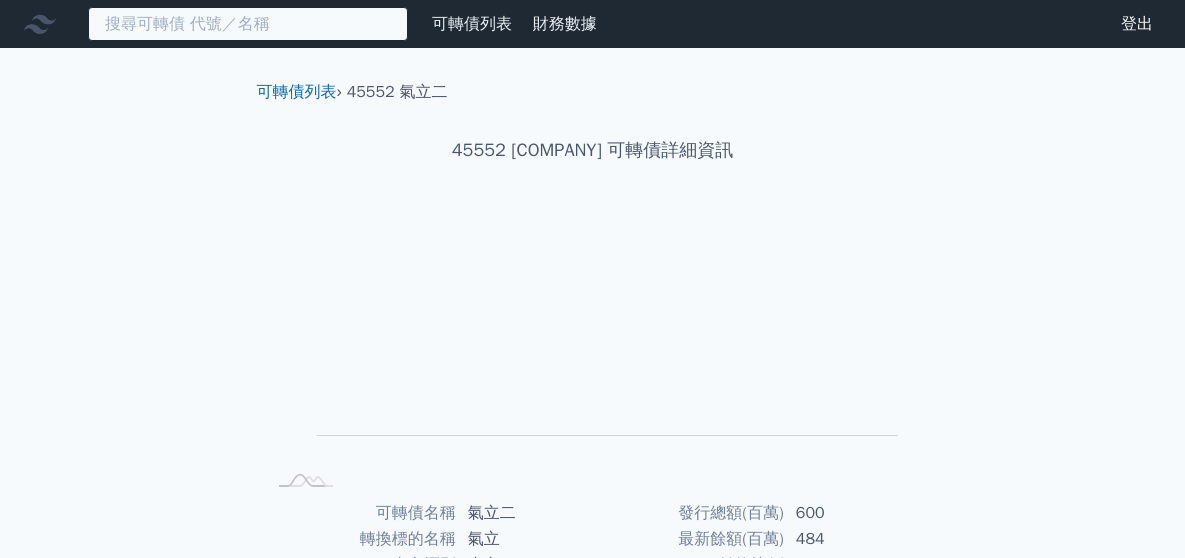 click at bounding box center (248, 24) 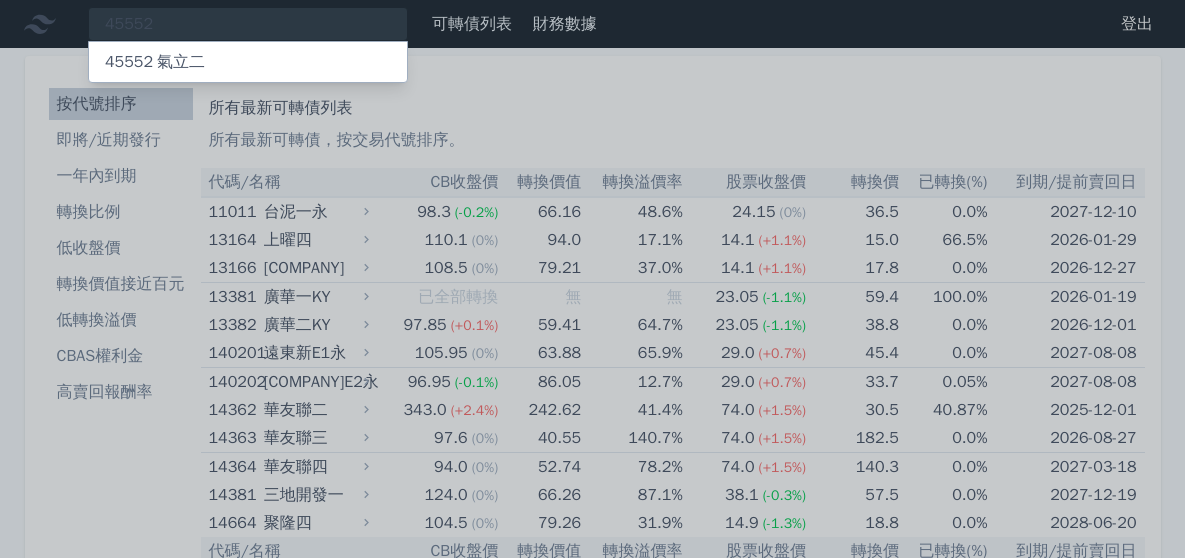 click on "45552 氣立二" at bounding box center [155, 62] 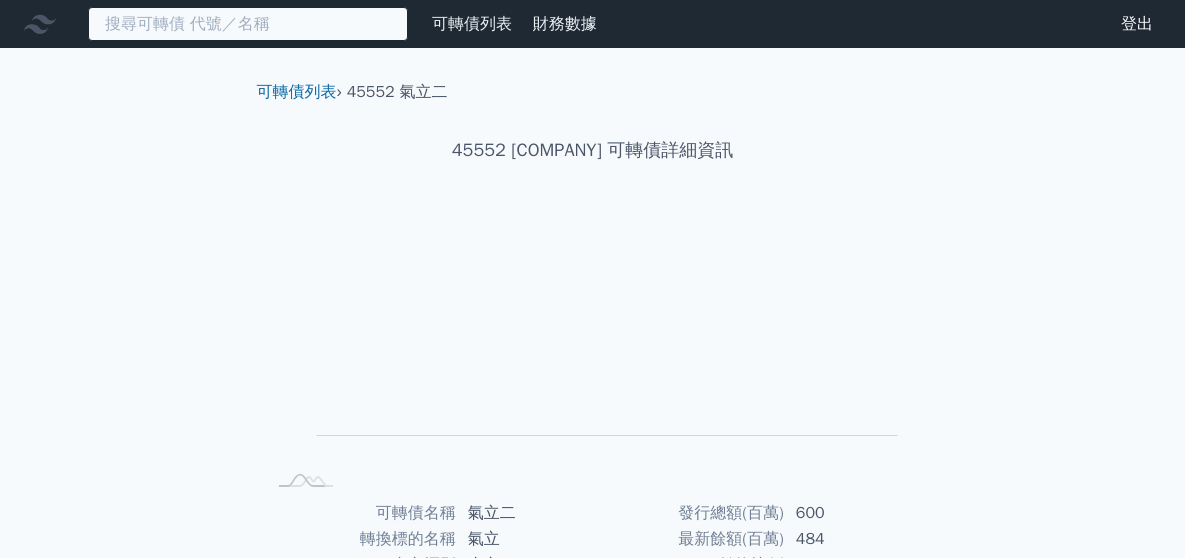 drag, startPoint x: 176, startPoint y: 49, endPoint x: 176, endPoint y: 21, distance: 28 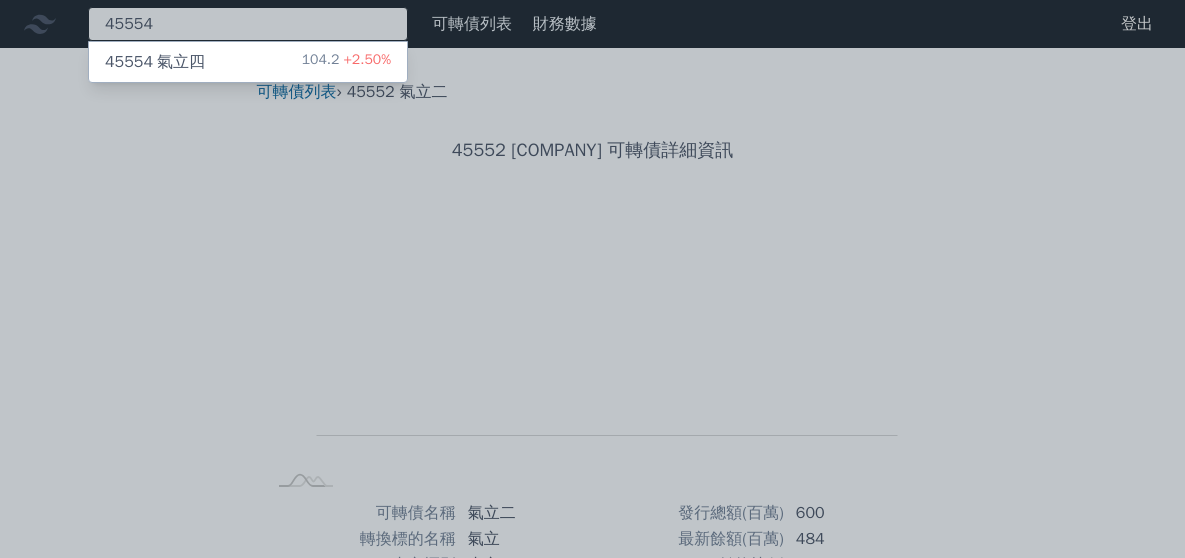 type on "45554" 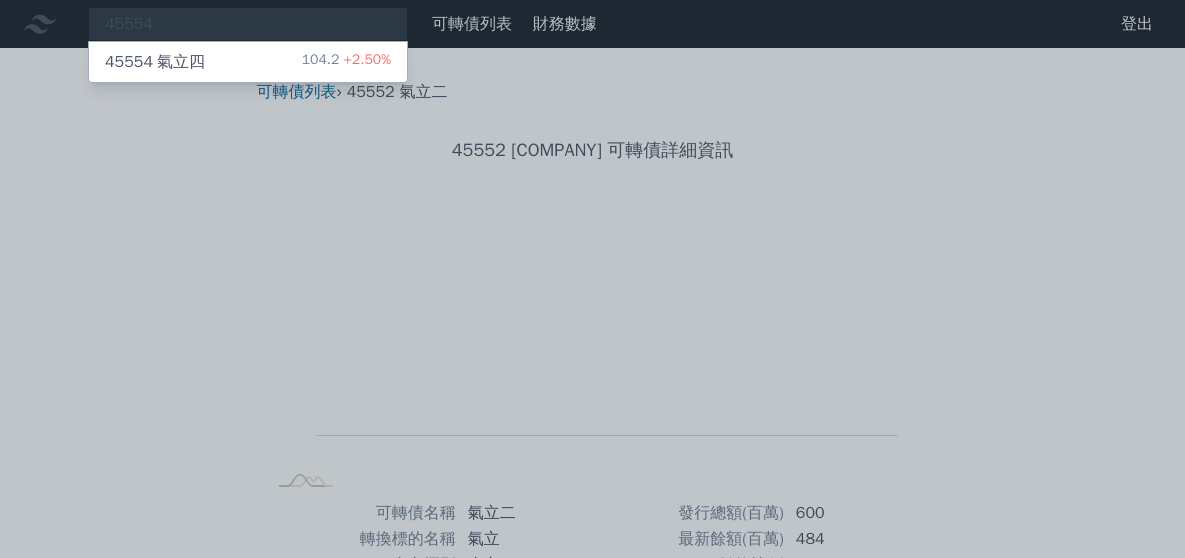 click on "45554" at bounding box center [129, 62] 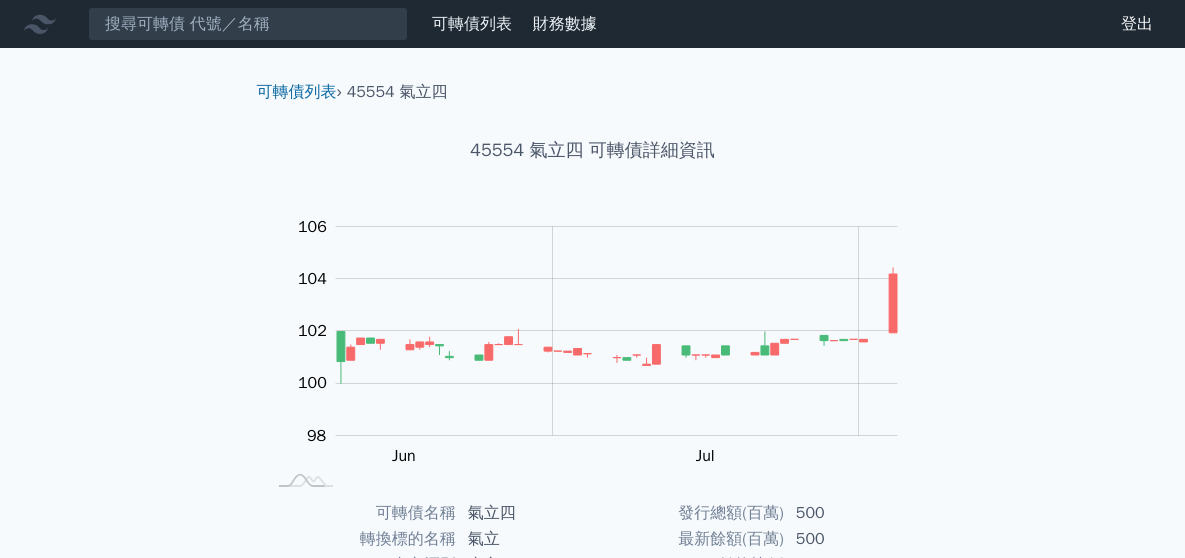 scroll, scrollTop: 367, scrollLeft: 0, axis: vertical 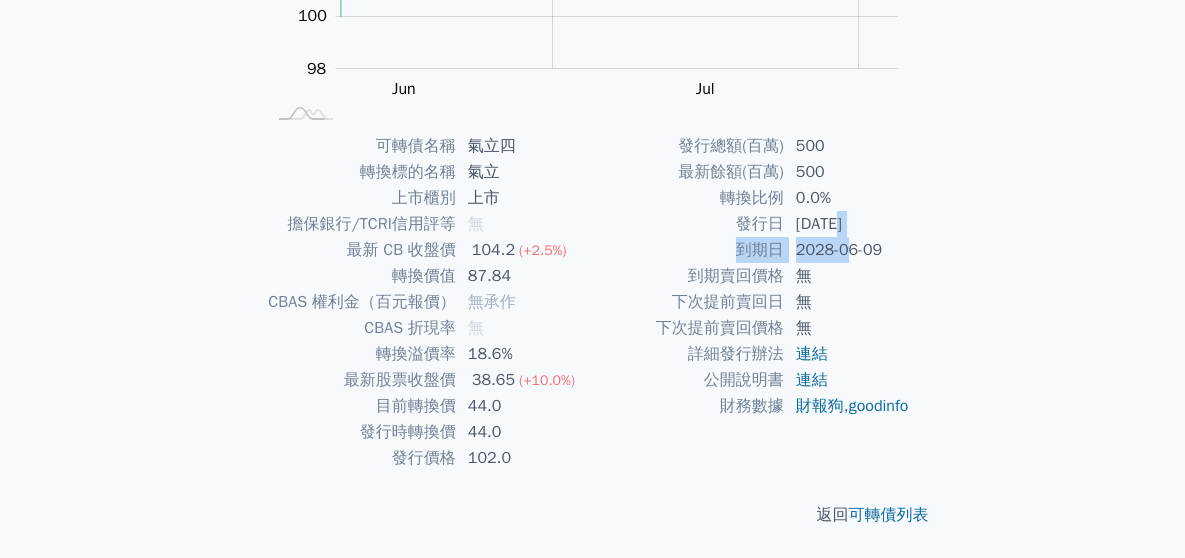 drag, startPoint x: 841, startPoint y: 220, endPoint x: 847, endPoint y: 245, distance: 25.70992 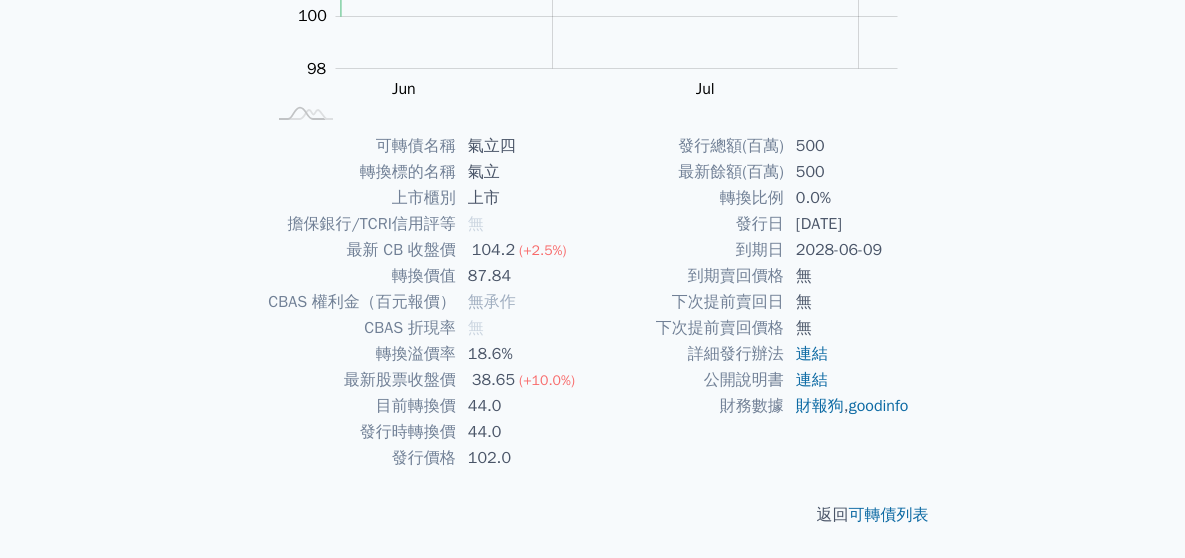 drag, startPoint x: 520, startPoint y: 395, endPoint x: 512, endPoint y: 386, distance: 12.0415945 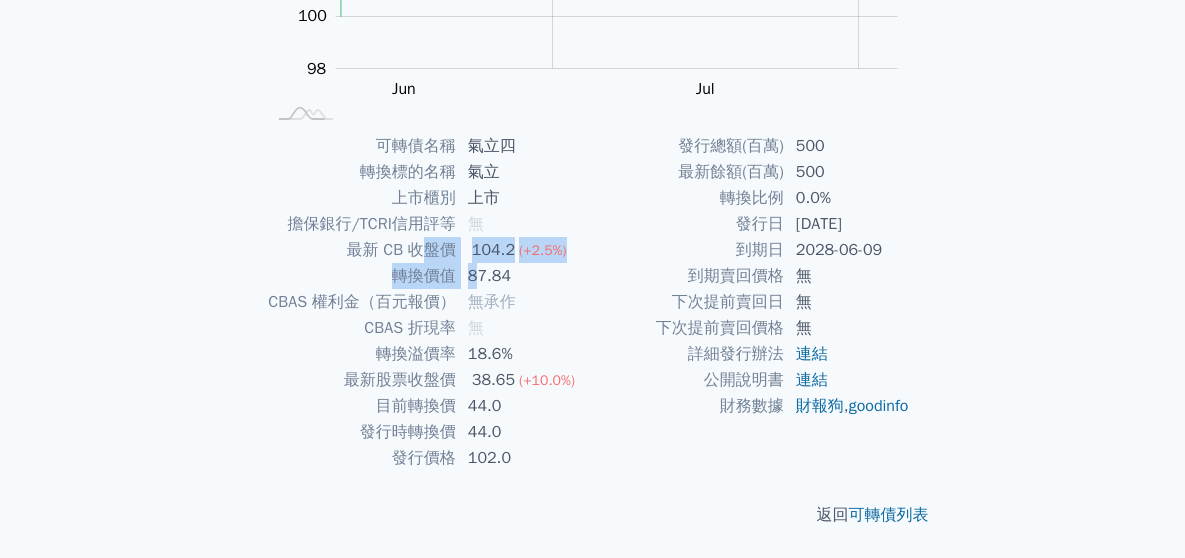 drag, startPoint x: 426, startPoint y: 258, endPoint x: 475, endPoint y: 281, distance: 54.129475 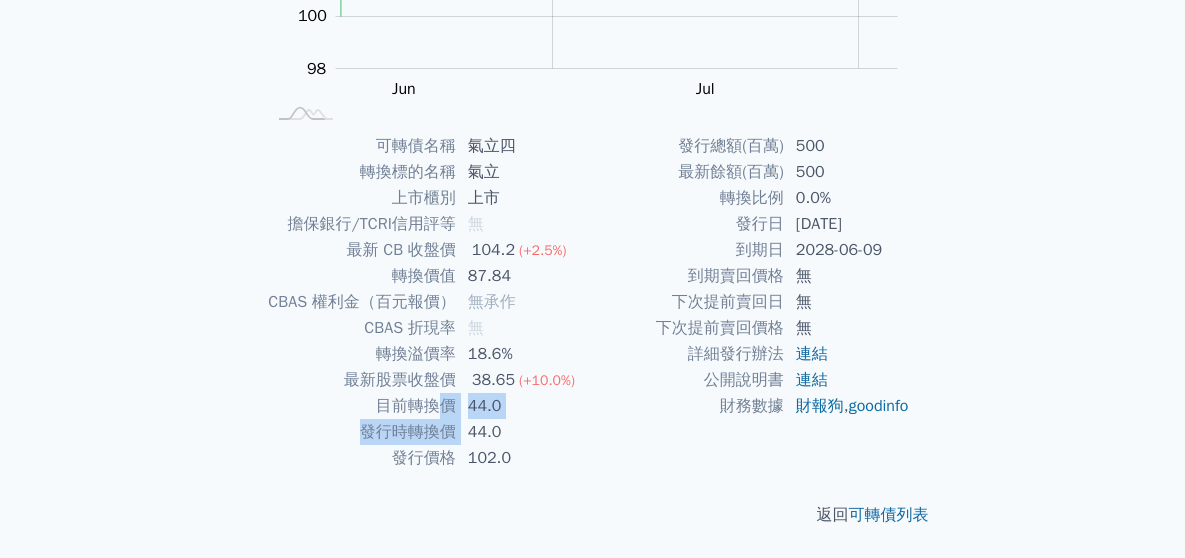 drag, startPoint x: 435, startPoint y: 406, endPoint x: 468, endPoint y: 419, distance: 35.468296 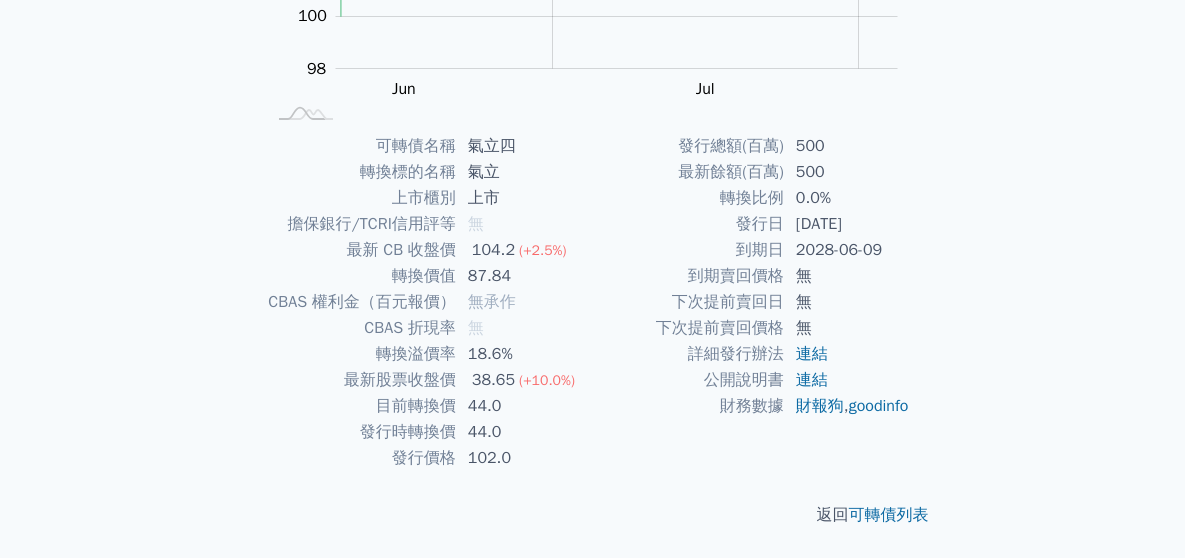 click on "CBAS 權利金（百元報價）" at bounding box center (360, 302) 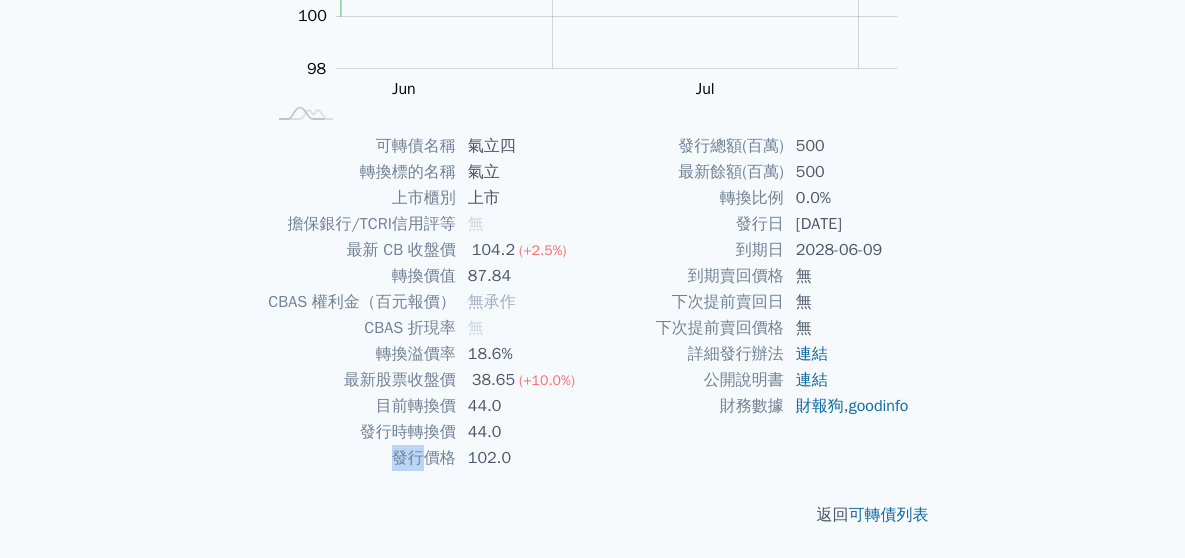 drag, startPoint x: 503, startPoint y: 440, endPoint x: 418, endPoint y: 461, distance: 87.555695 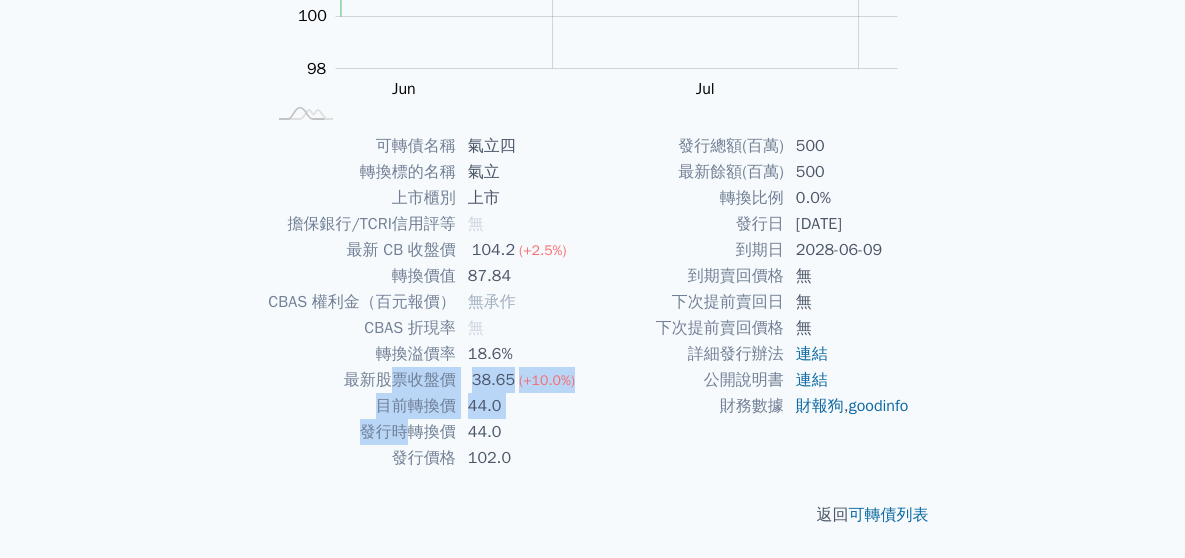 drag, startPoint x: 391, startPoint y: 381, endPoint x: 418, endPoint y: 423, distance: 49.92995 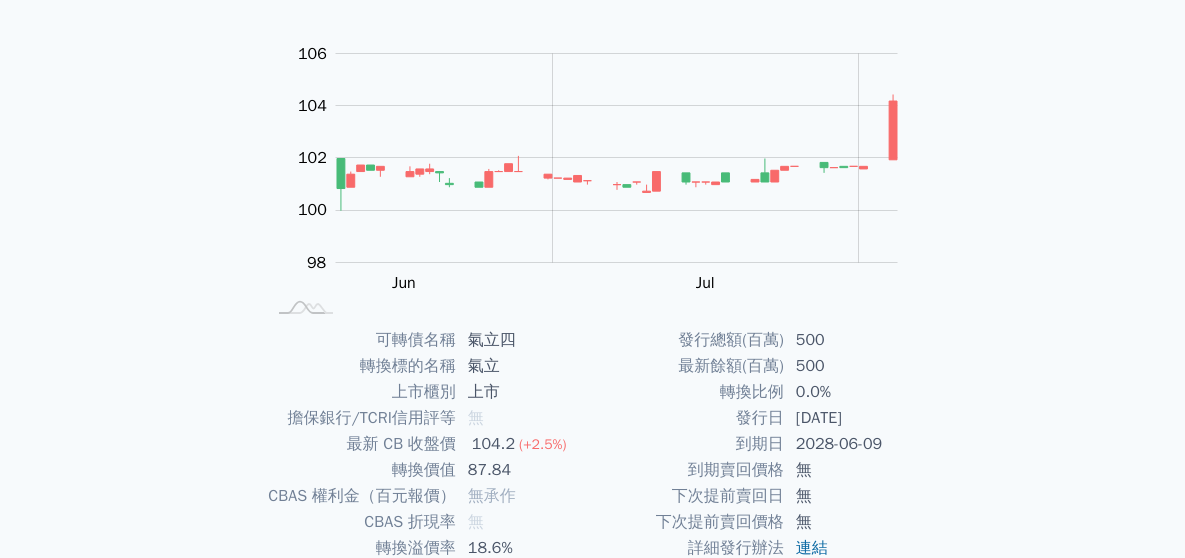 scroll, scrollTop: 67, scrollLeft: 0, axis: vertical 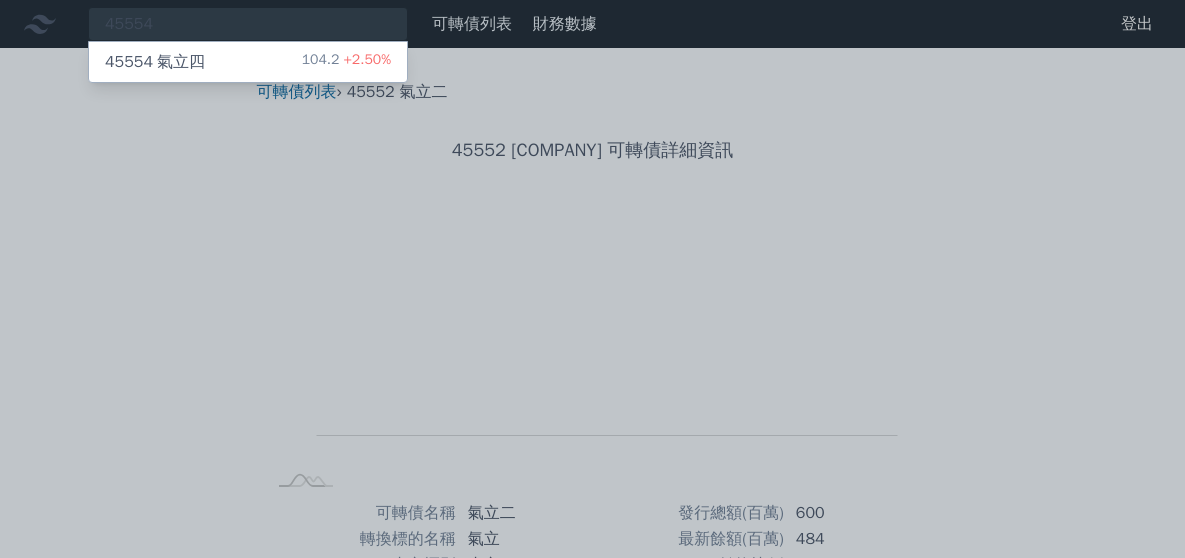 drag, startPoint x: 189, startPoint y: 24, endPoint x: 126, endPoint y: 21, distance: 63.07139 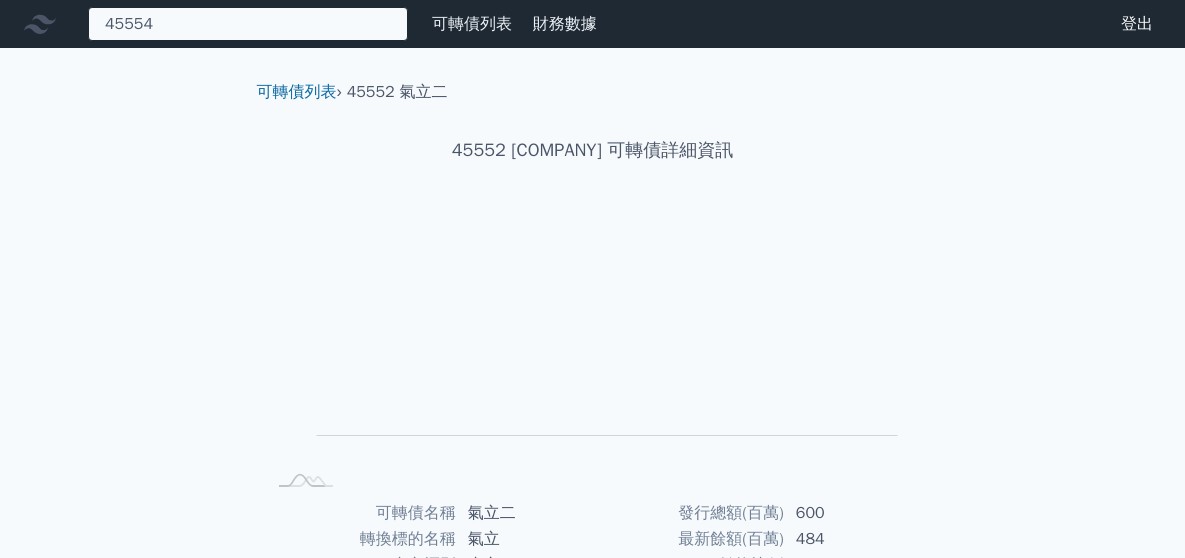 click on "45554 [COMPANY]
[PRICE]" at bounding box center (248, 24) 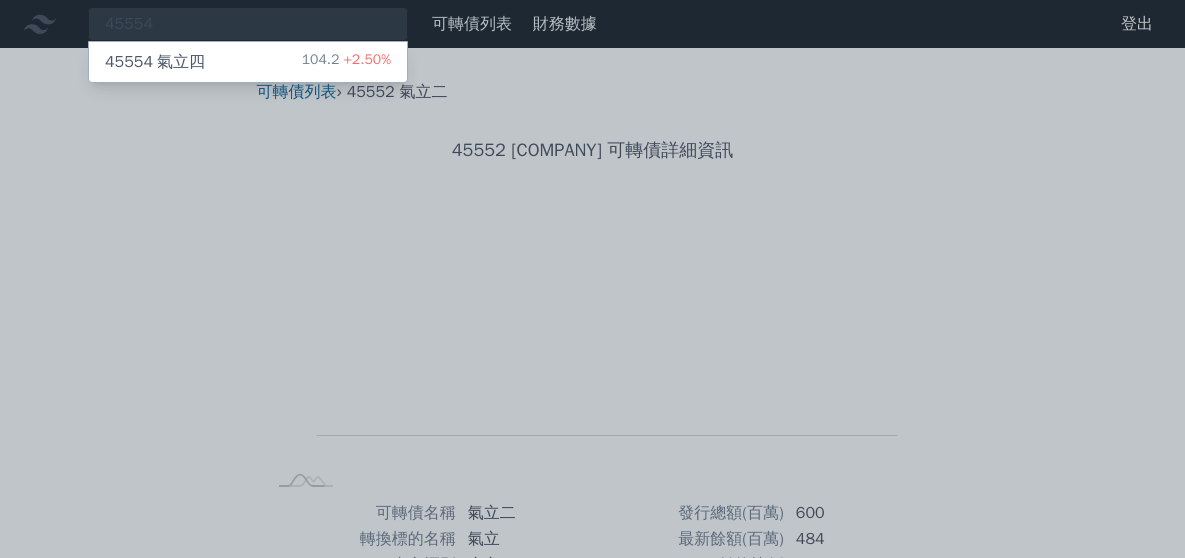 drag, startPoint x: 181, startPoint y: 24, endPoint x: 34, endPoint y: 23, distance: 147.0034 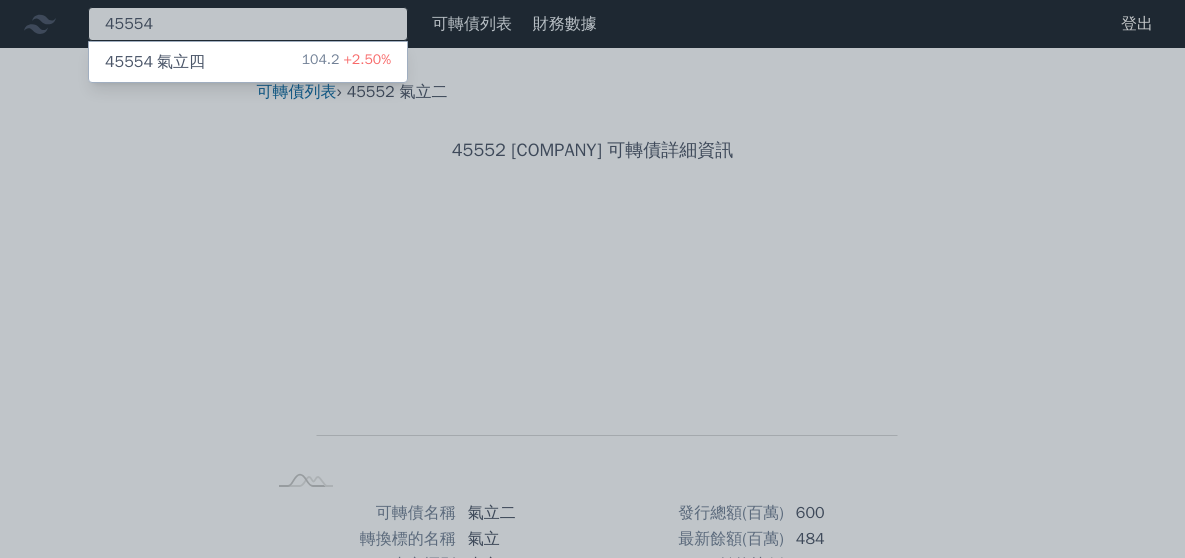 click on "45554 [COMPANY]
[PRICE]" at bounding box center (248, 24) 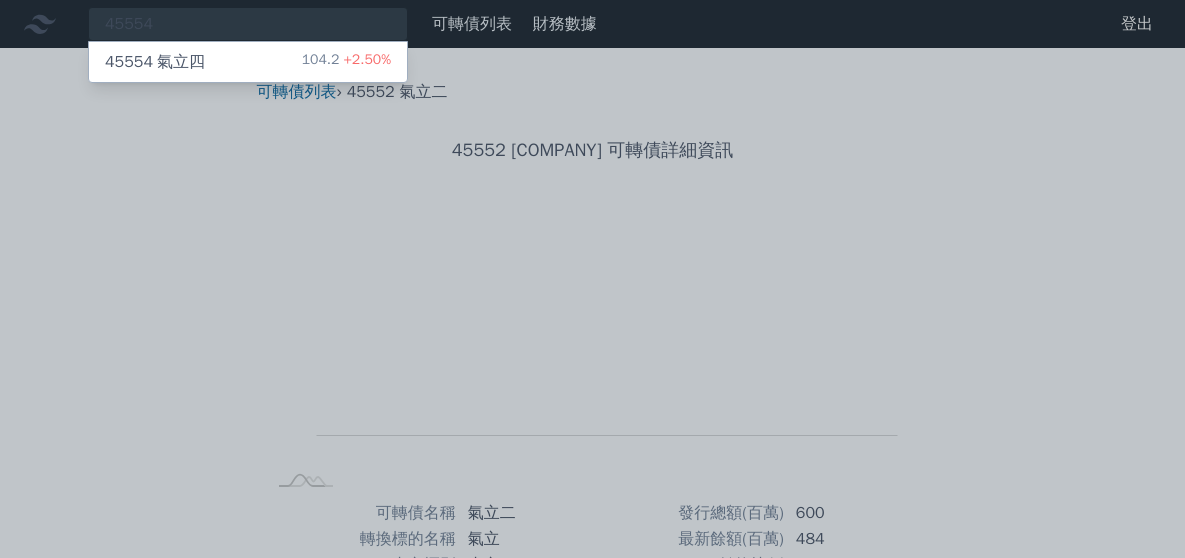 click at bounding box center [592, 279] 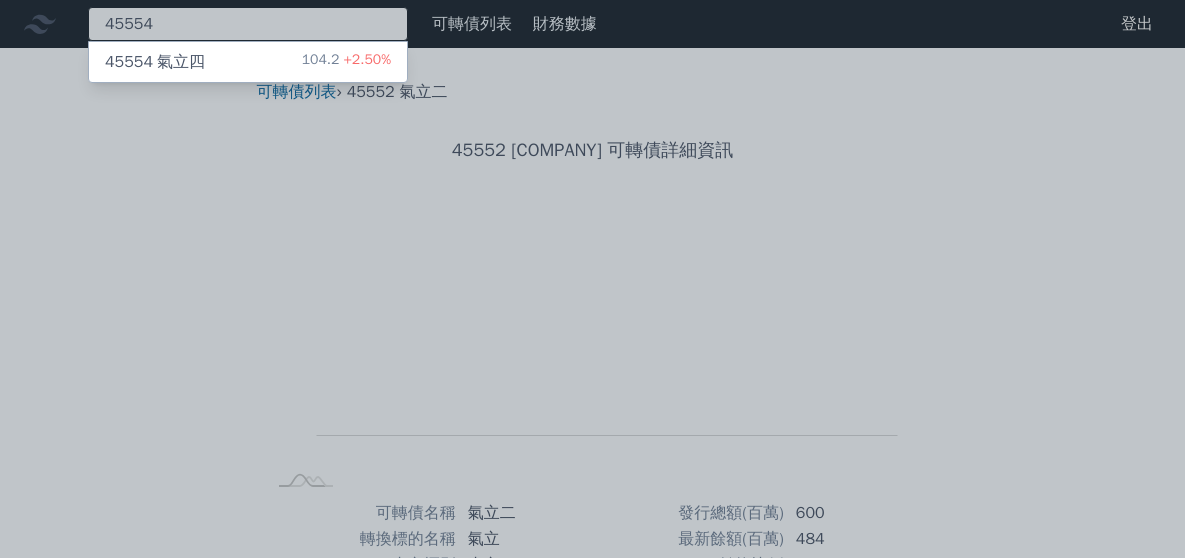 click on "45554 [COMPANY]
[PRICE]" at bounding box center (248, 24) 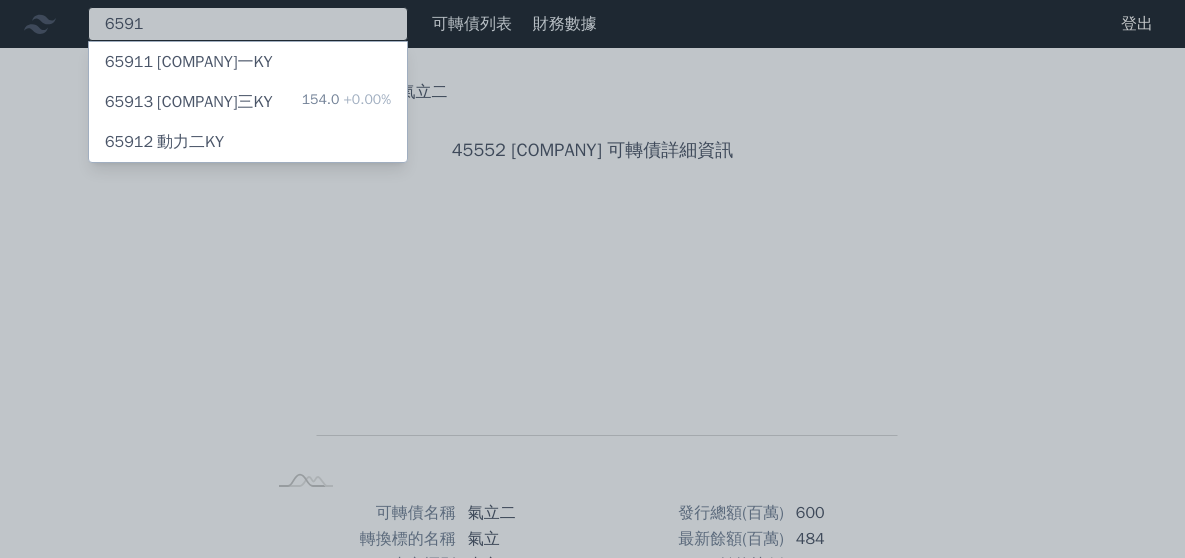 type on "6591" 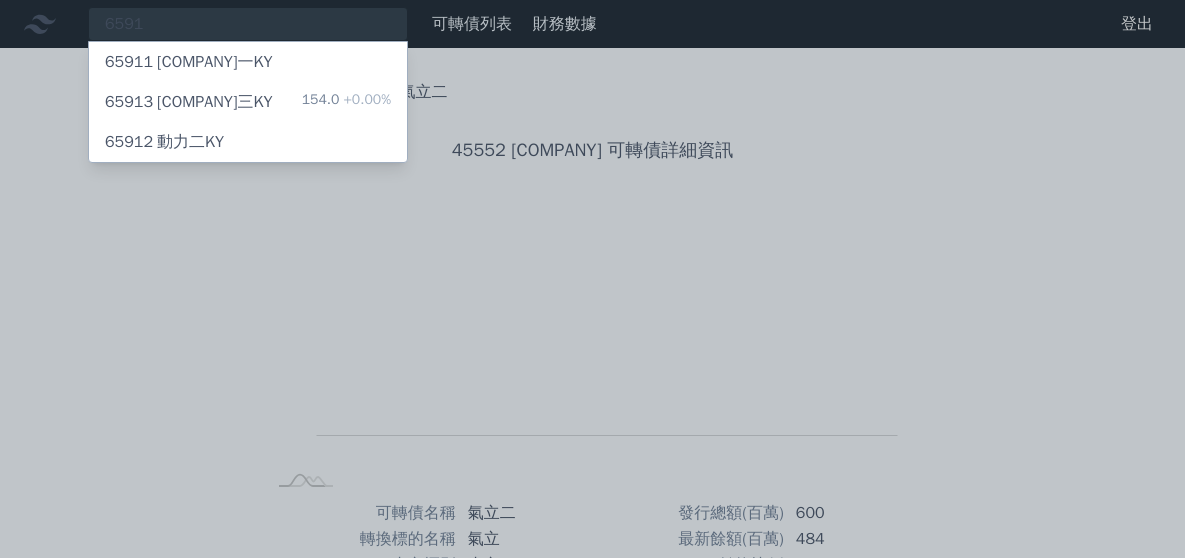 click on "65913 動力三KY" at bounding box center (188, 102) 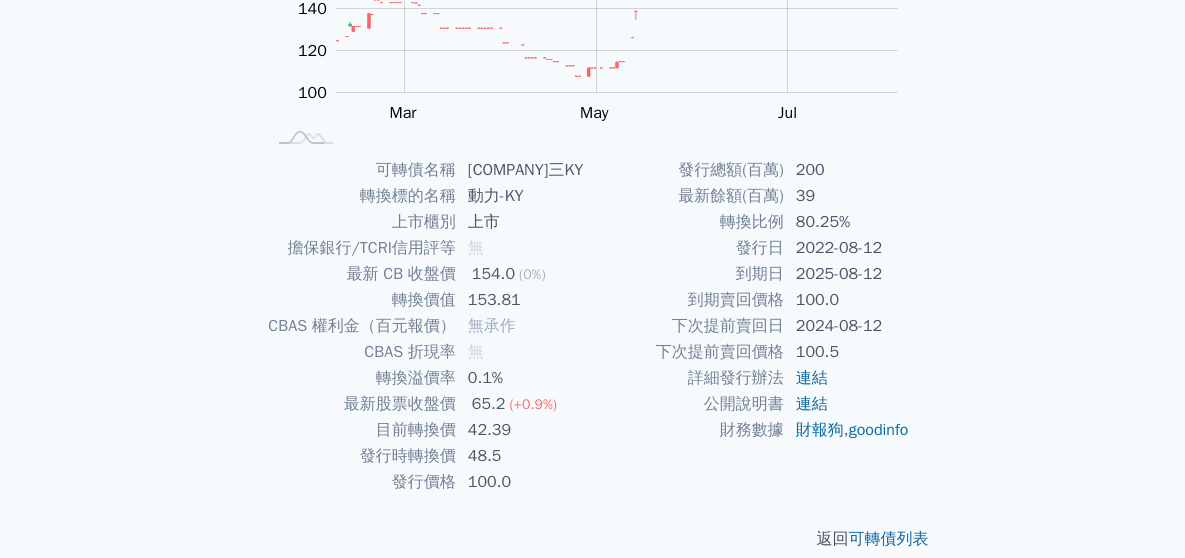scroll, scrollTop: 367, scrollLeft: 0, axis: vertical 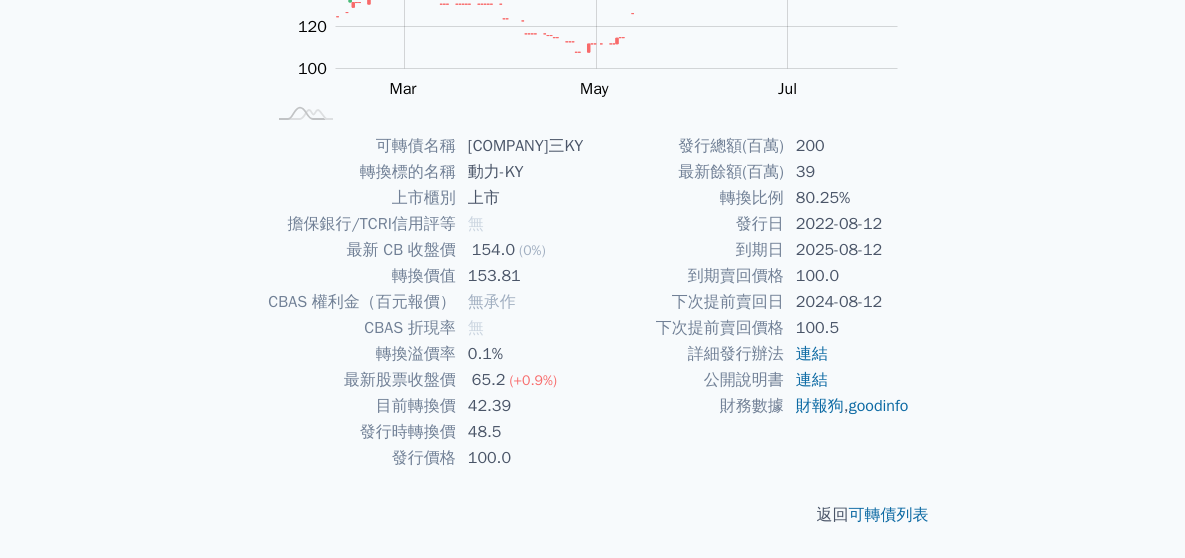 click on "153.81" at bounding box center (524, 276) 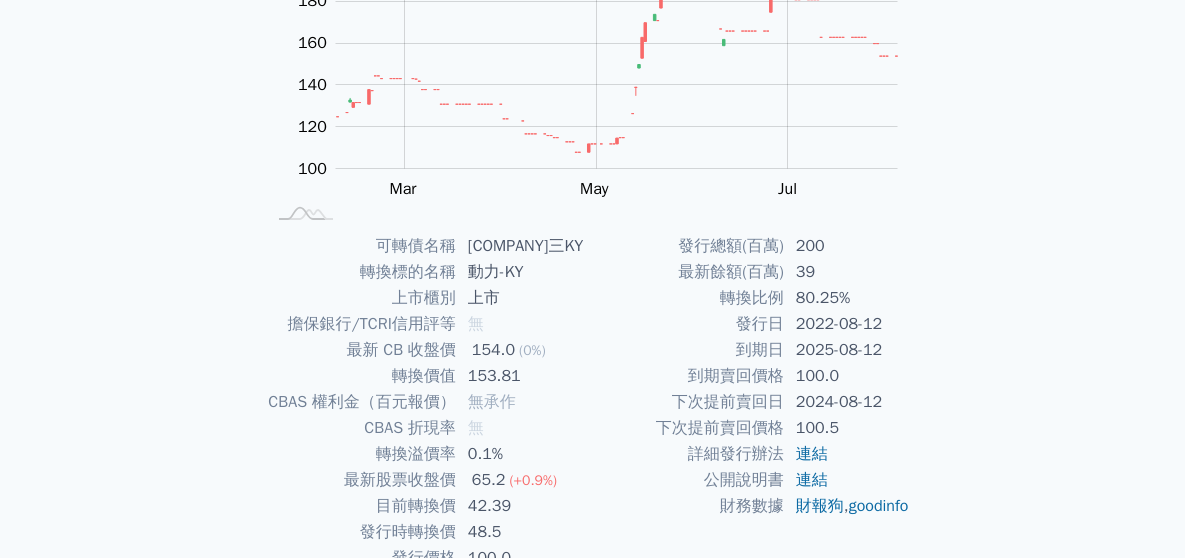 scroll, scrollTop: 367, scrollLeft: 0, axis: vertical 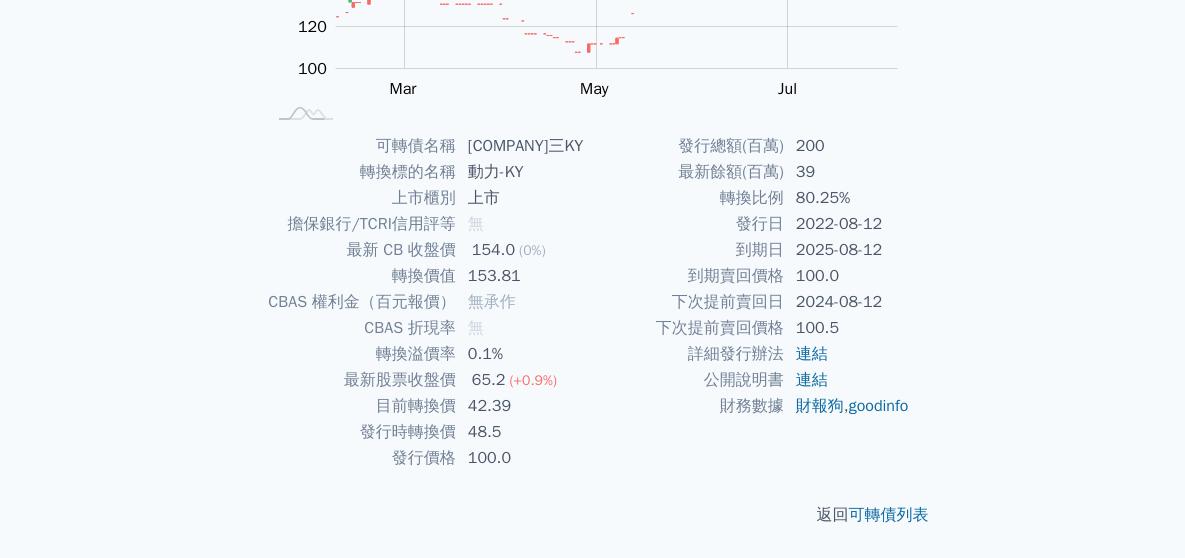 click on "可轉債名稱
動力三KY
轉換標的名稱
動力-KY
上市櫃別
上市
擔保銀行/TCRI信用評等
無
最新 CB 收盤價
154.0 (0%)
轉換價值
153.81
CBAS 權利金（百元報價）
無承作
CBAS 折現率
無
轉換溢價率
0.1%
最新股票收盤價
65.2 (+0.9%)
目前轉換價
42.39
發行時轉換價
48.5
發行價格" at bounding box center (593, 302) 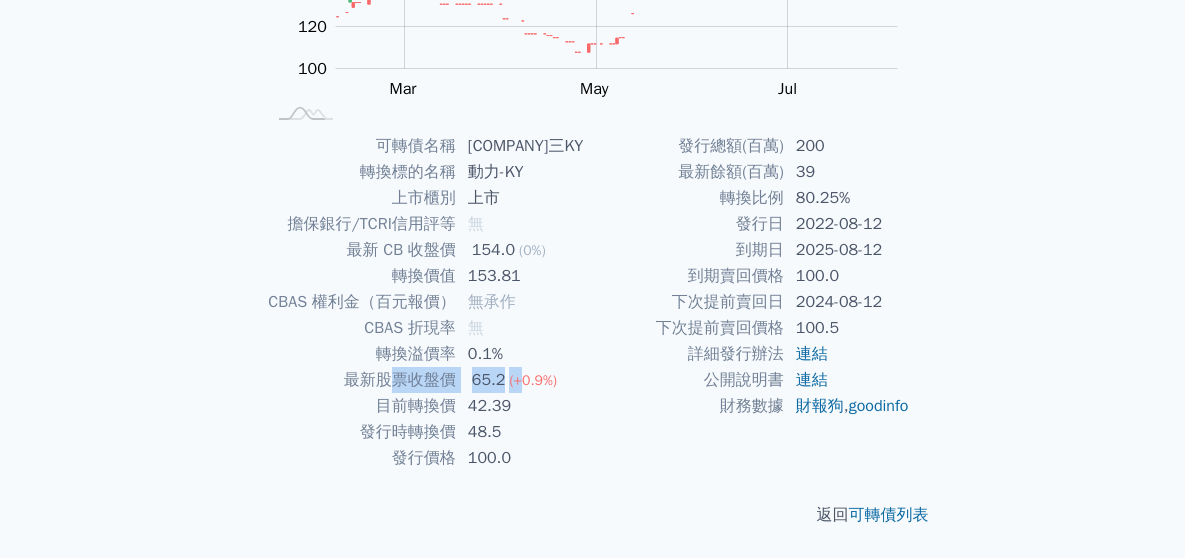 drag, startPoint x: 385, startPoint y: 375, endPoint x: 525, endPoint y: 385, distance: 140.35669 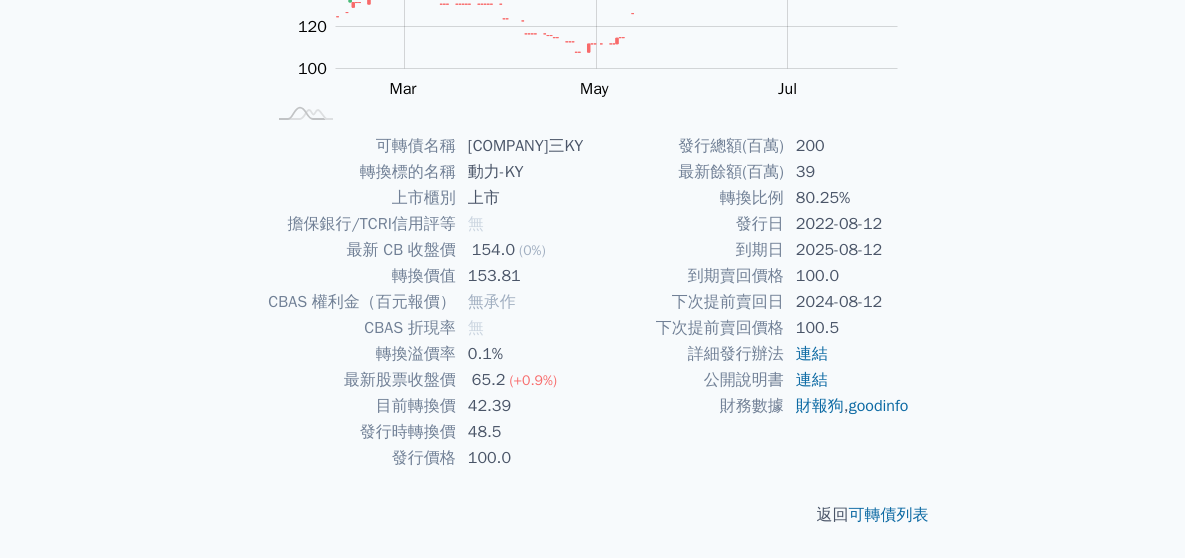 click on "財務數據" at bounding box center (688, 406) 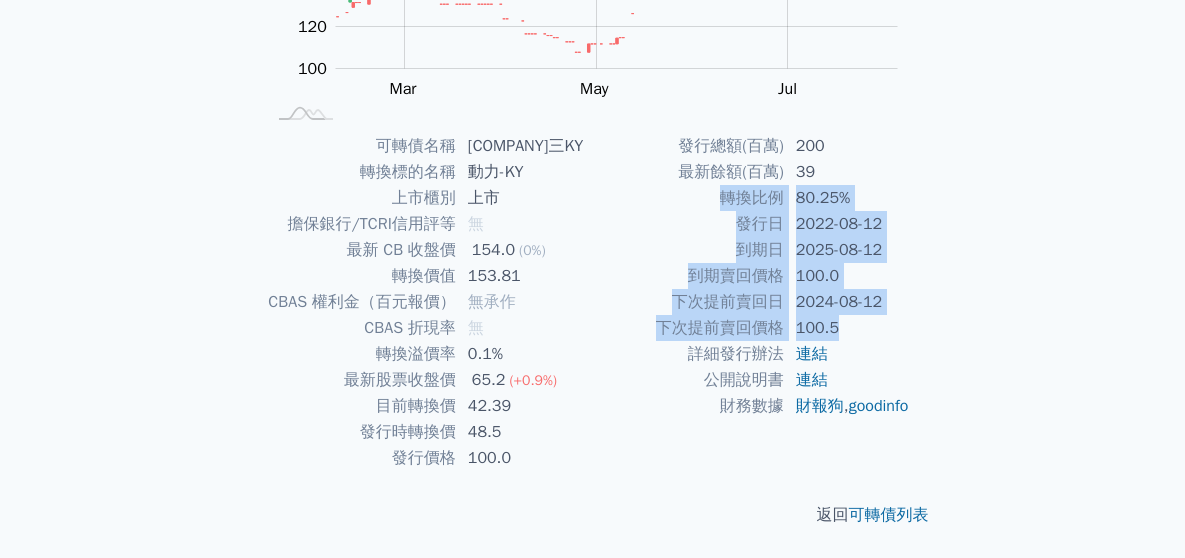 drag, startPoint x: 850, startPoint y: 323, endPoint x: 704, endPoint y: 204, distance: 188.3534 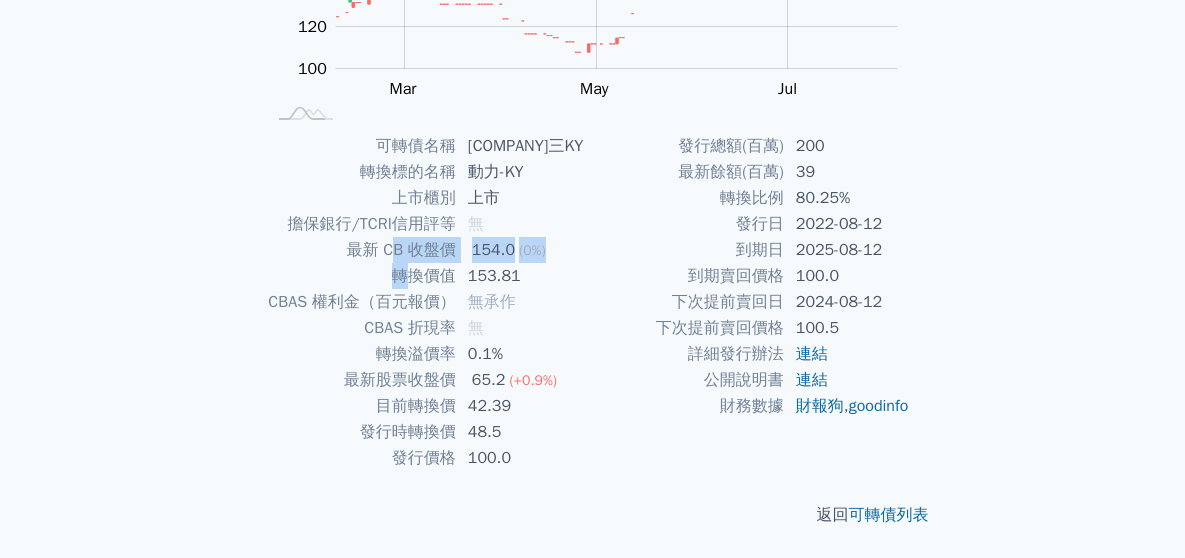 drag, startPoint x: 390, startPoint y: 252, endPoint x: 405, endPoint y: 274, distance: 26.627054 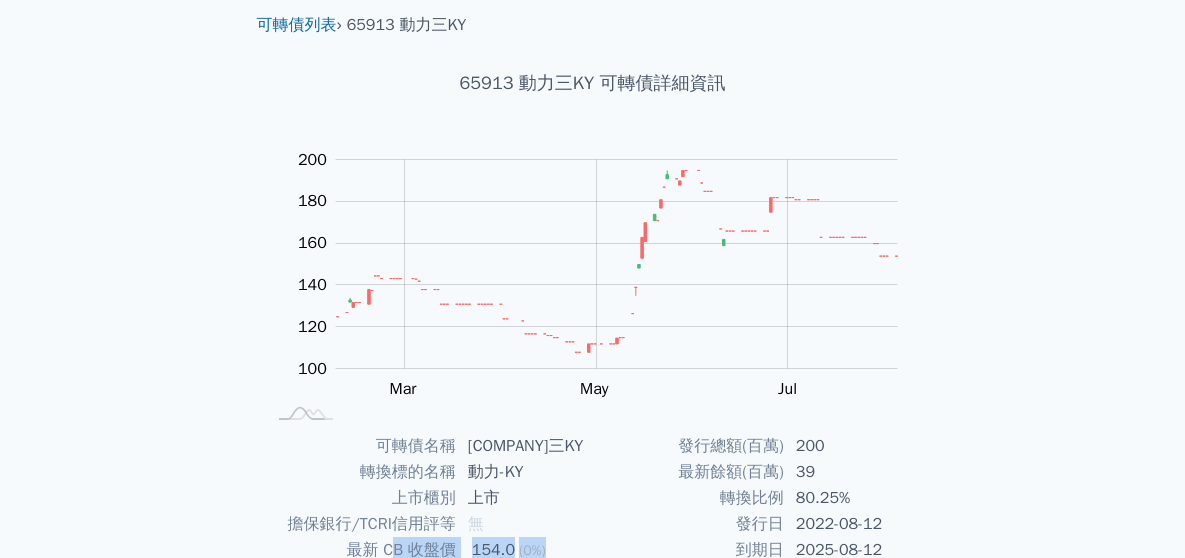 scroll, scrollTop: 367, scrollLeft: 0, axis: vertical 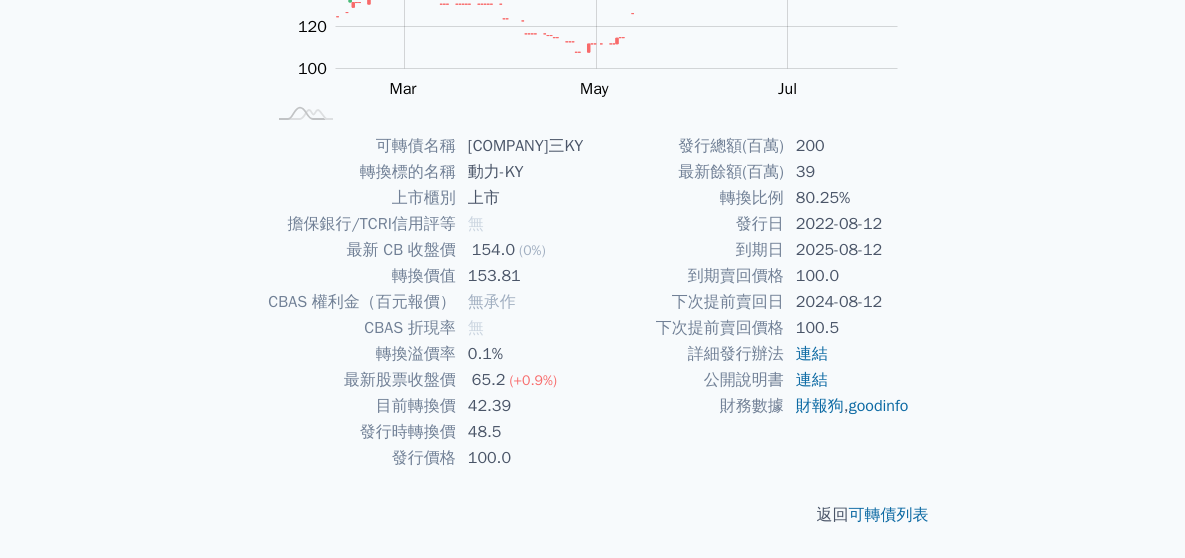 click on "轉換價值" at bounding box center [360, 276] 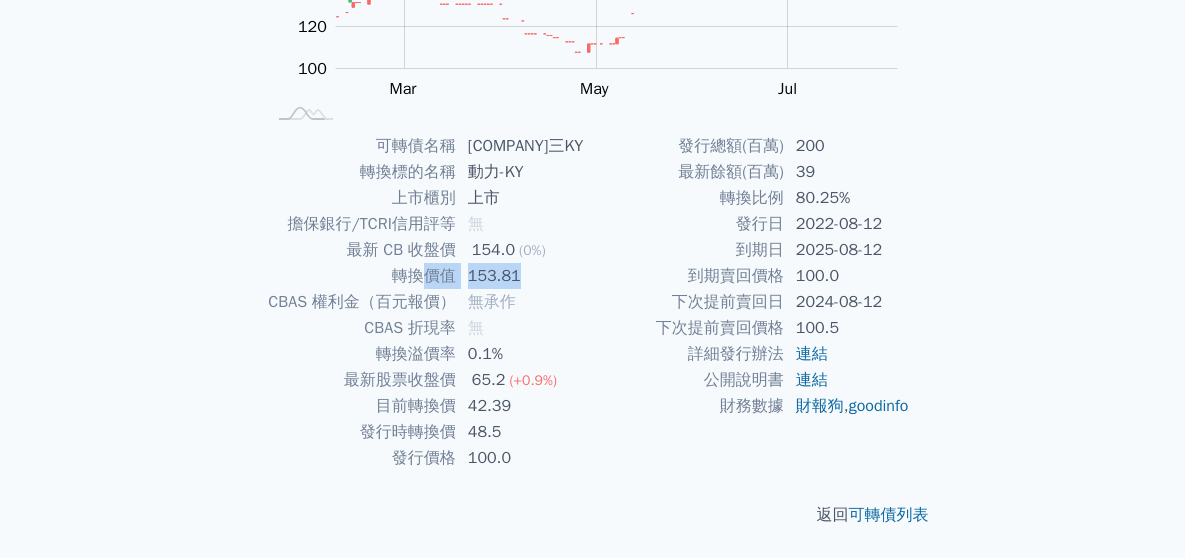 drag, startPoint x: 429, startPoint y: 270, endPoint x: 541, endPoint y: 283, distance: 112.75194 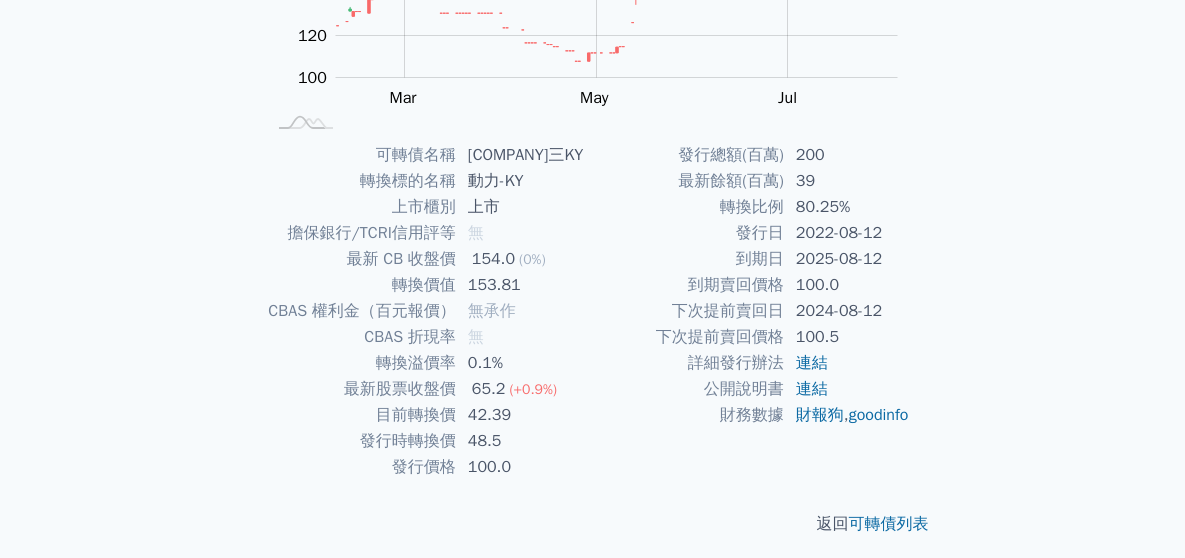 scroll, scrollTop: 0, scrollLeft: 0, axis: both 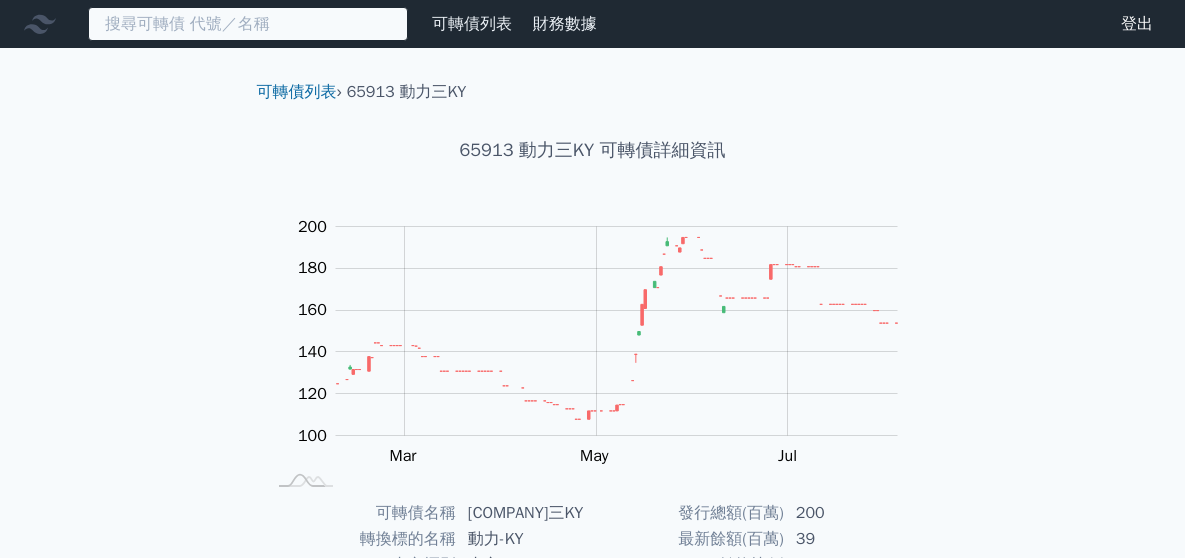 click at bounding box center [248, 24] 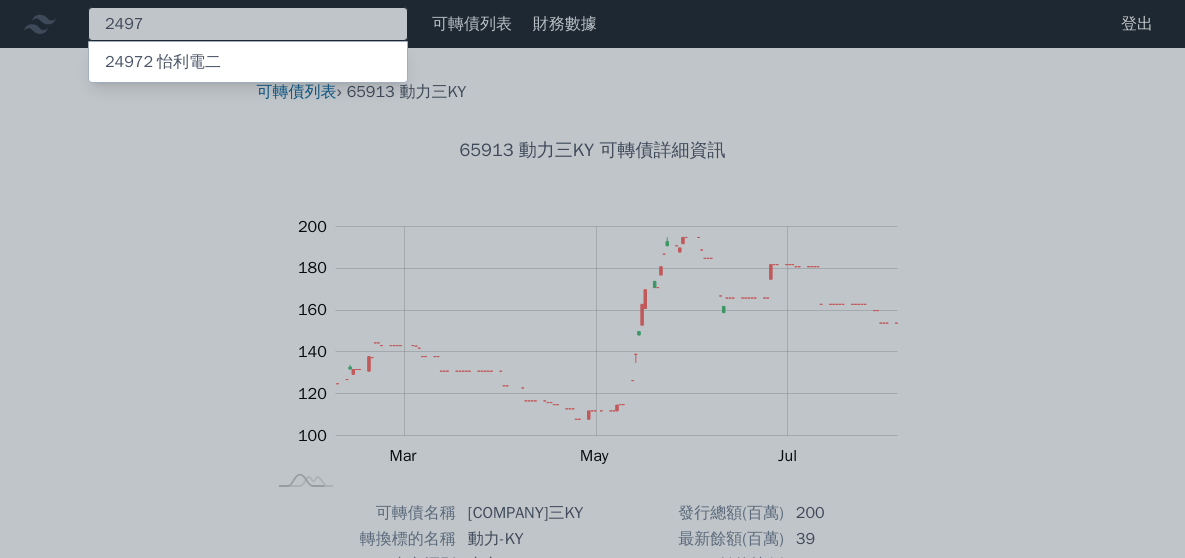 type on "2497" 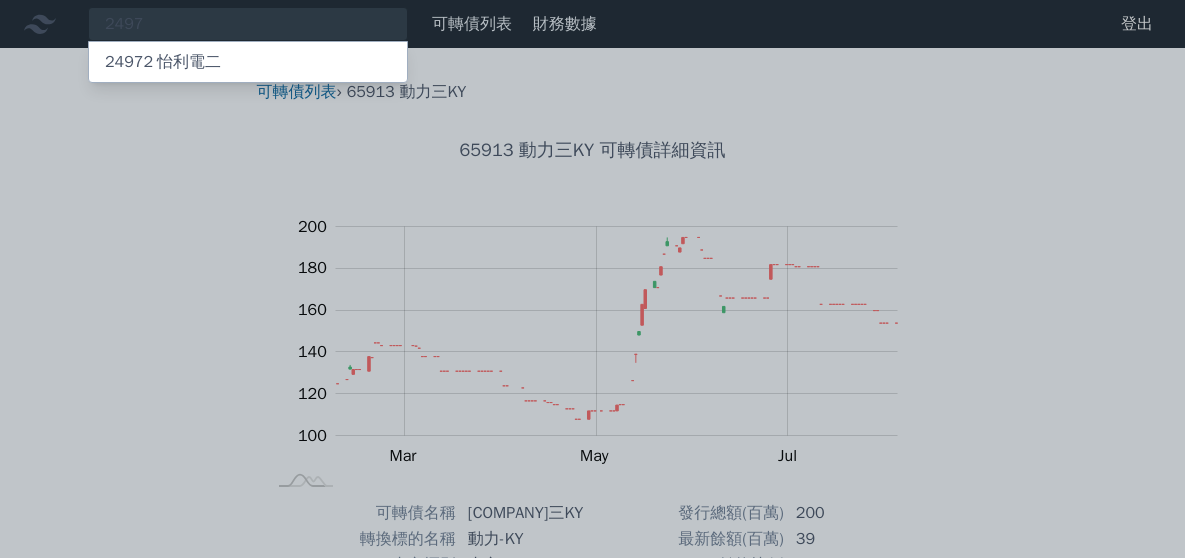 click on "24972 怡利電二" at bounding box center (163, 62) 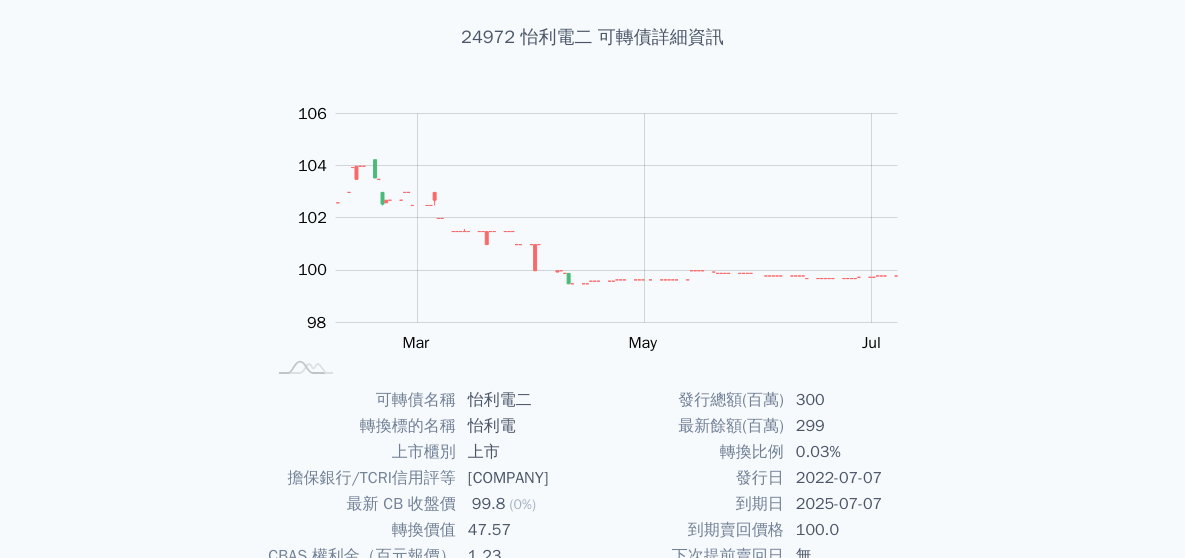 scroll, scrollTop: 300, scrollLeft: 0, axis: vertical 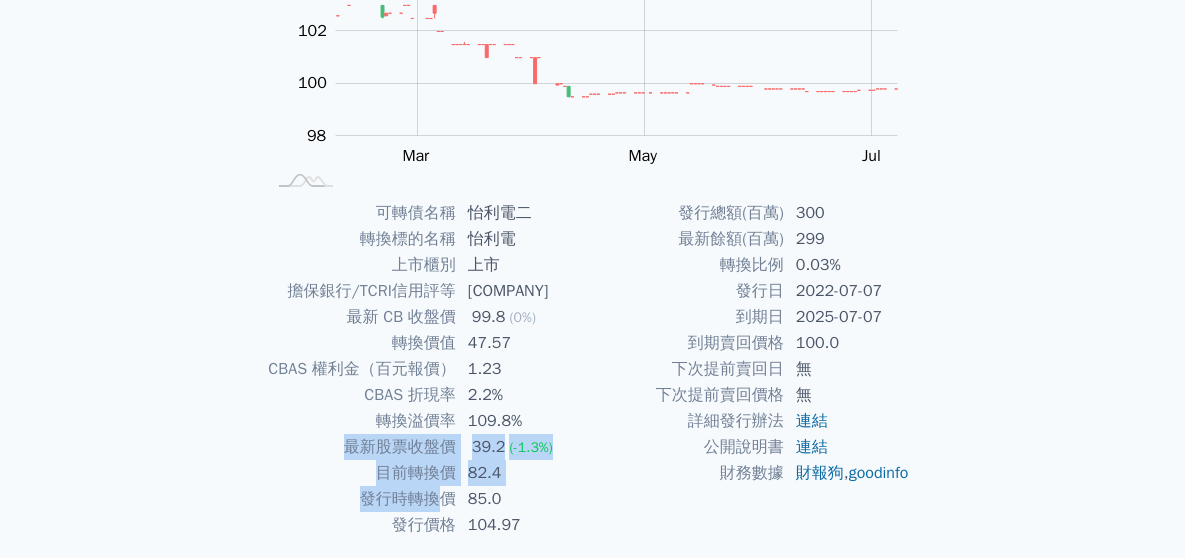 drag, startPoint x: 348, startPoint y: 442, endPoint x: 453, endPoint y: 494, distance: 117.170815 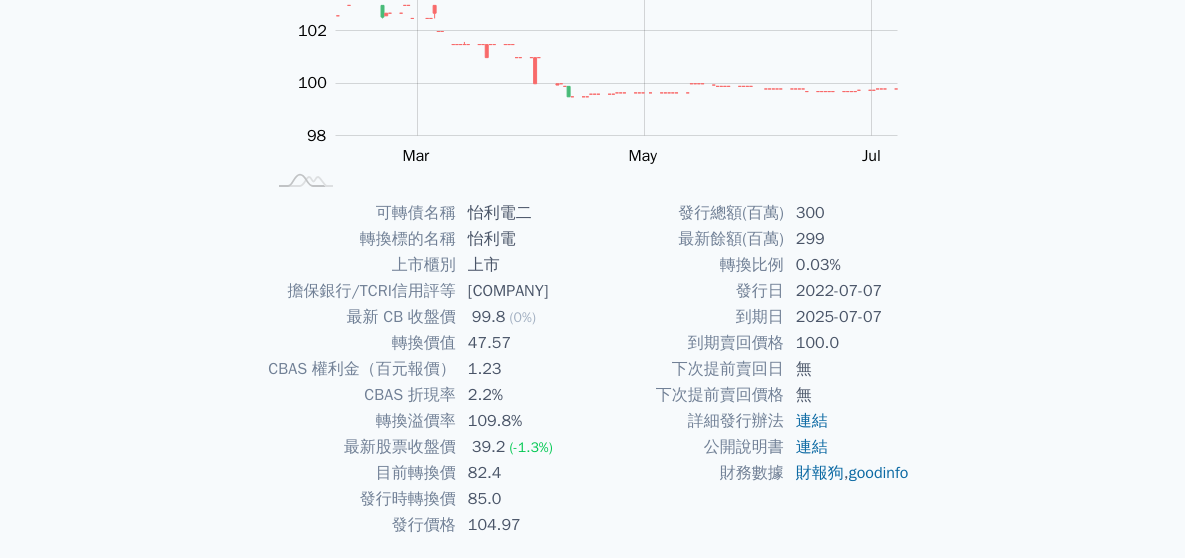 click on "到期日" at bounding box center (688, 317) 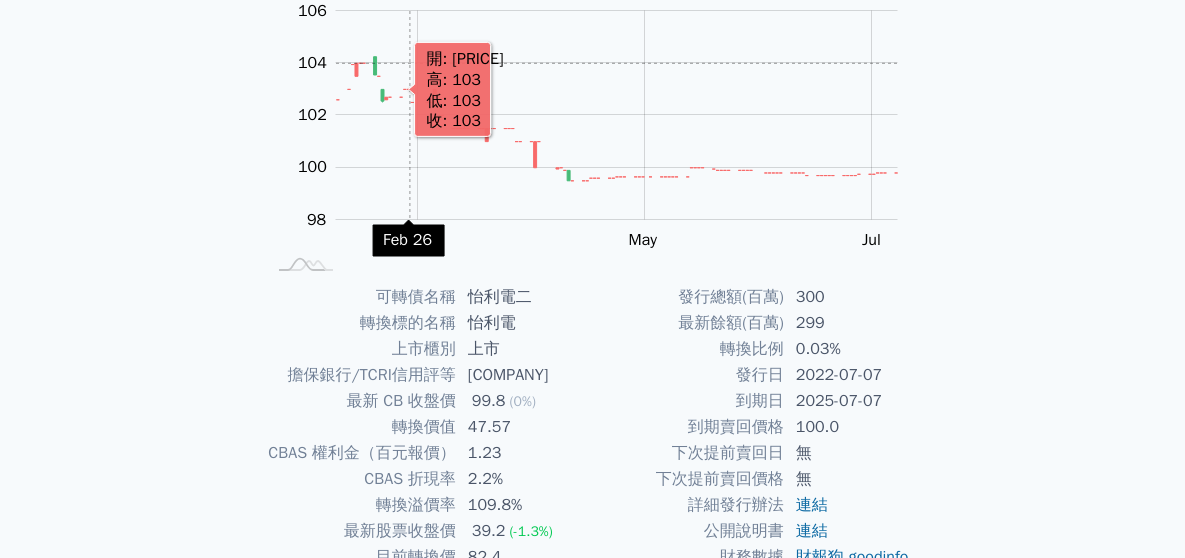 scroll, scrollTop: 300, scrollLeft: 0, axis: vertical 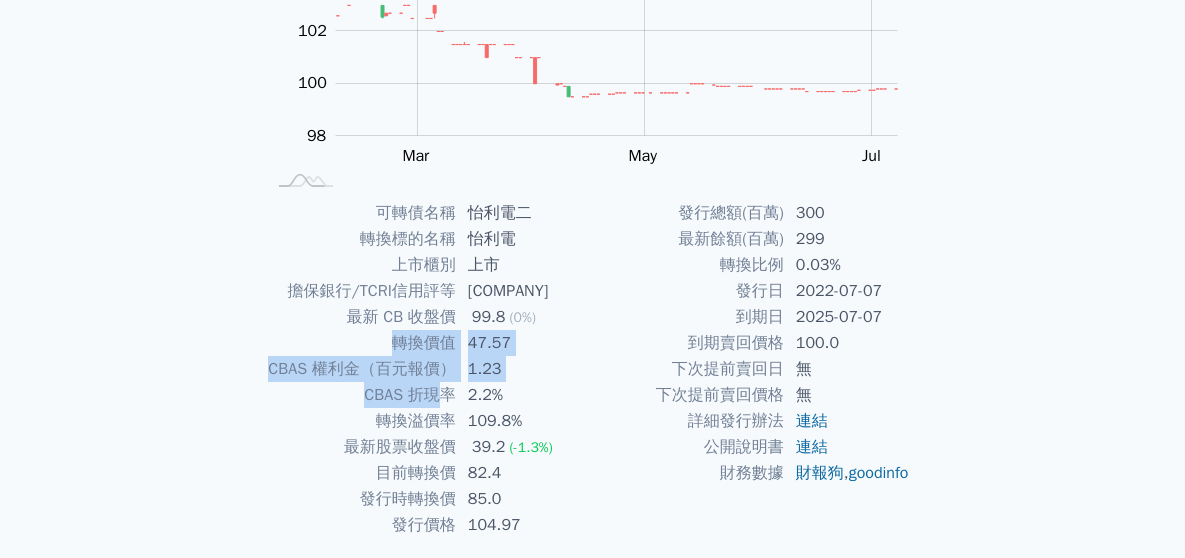 drag, startPoint x: 388, startPoint y: 334, endPoint x: 442, endPoint y: 404, distance: 88.40814 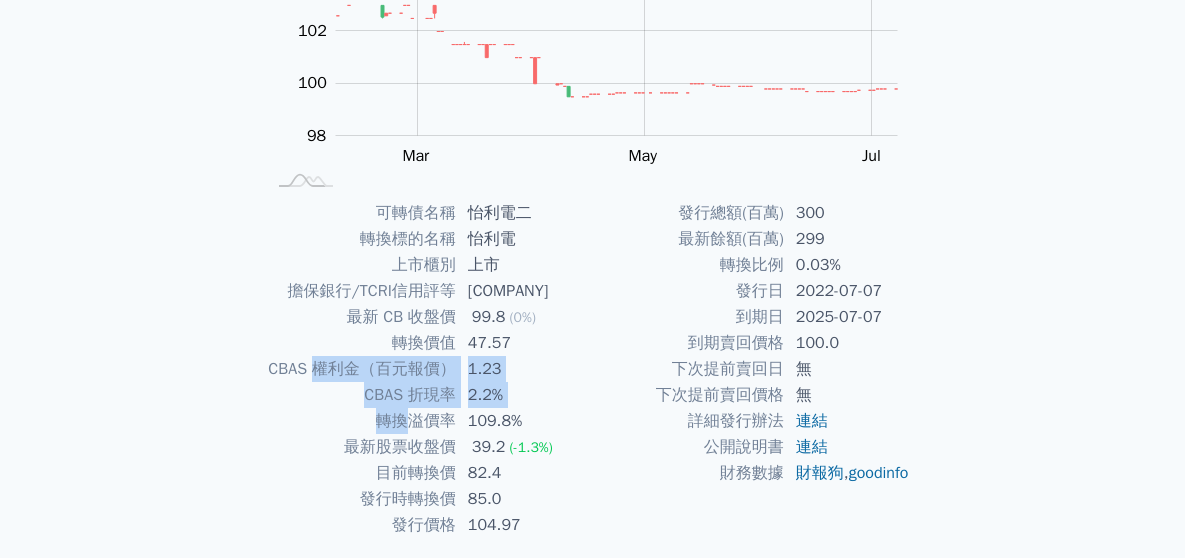 drag, startPoint x: 319, startPoint y: 367, endPoint x: 411, endPoint y: 416, distance: 104.23531 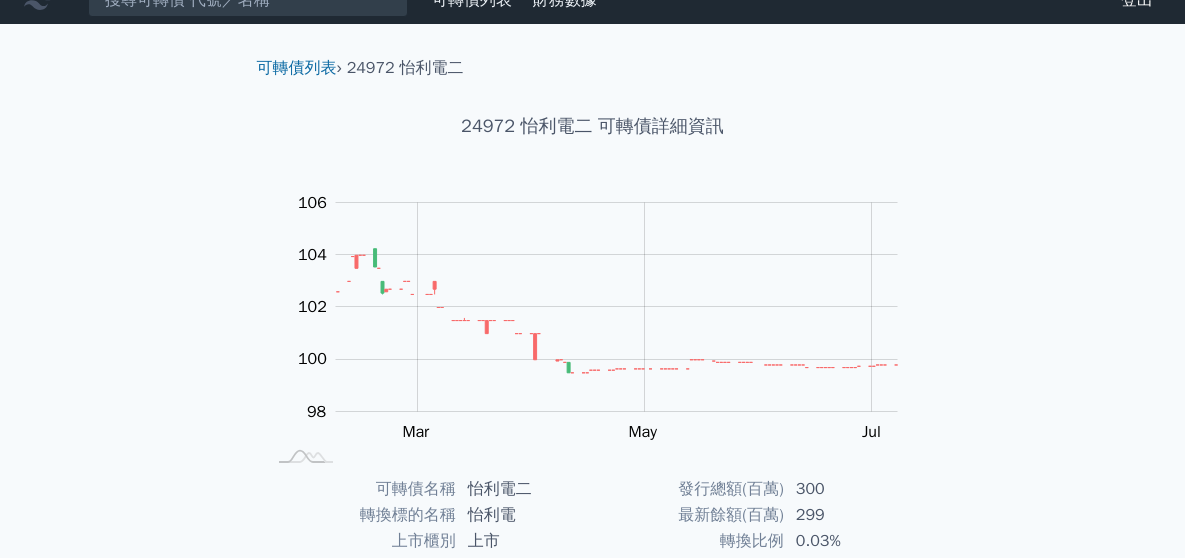 scroll, scrollTop: 0, scrollLeft: 0, axis: both 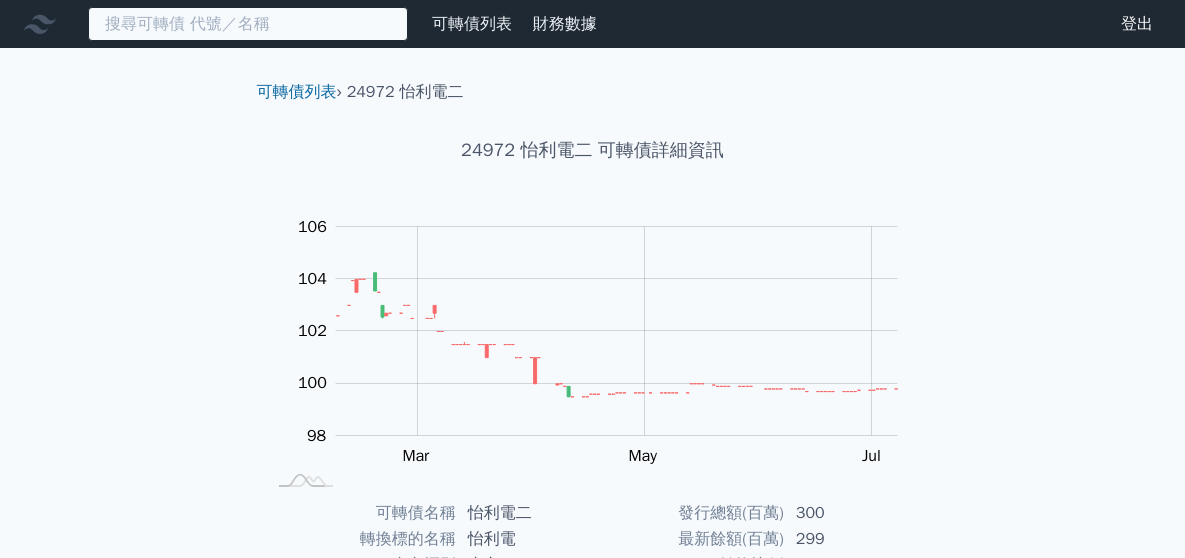 click at bounding box center (248, 24) 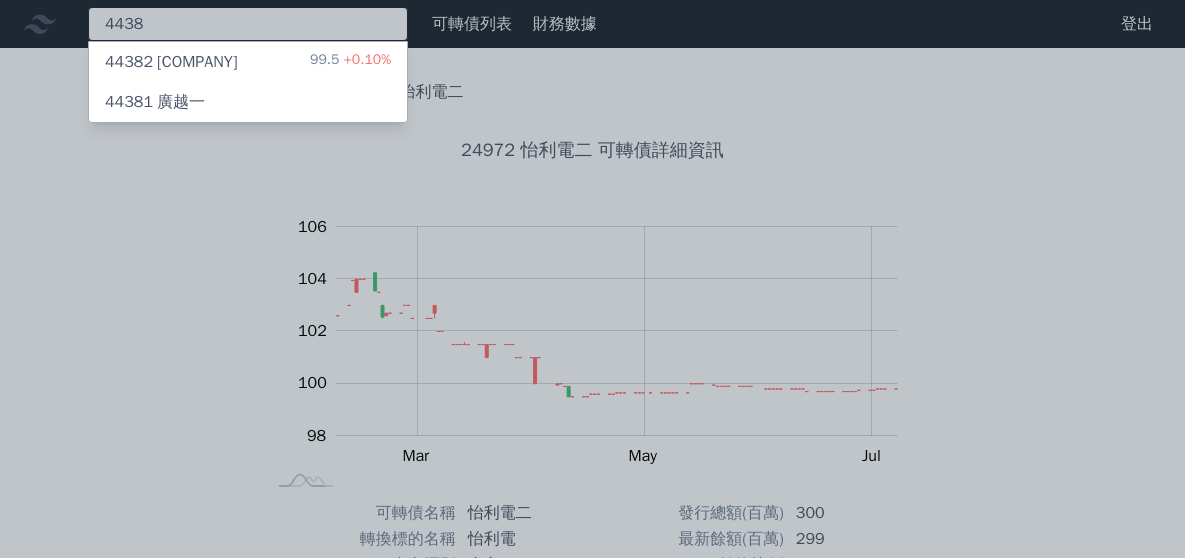 type on "4438" 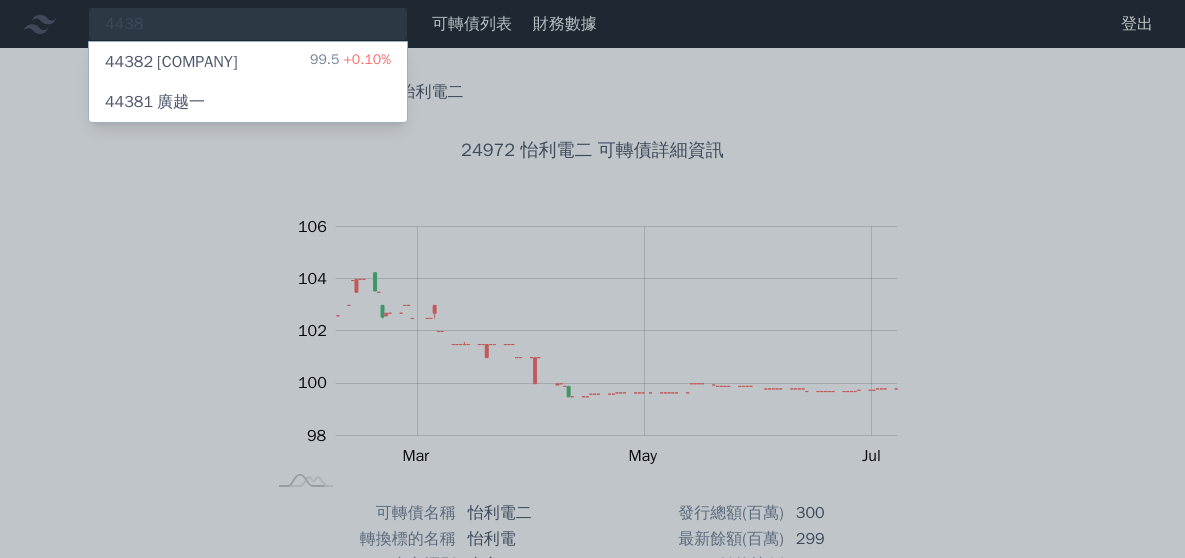 click on "44382 廣越二" at bounding box center (171, 62) 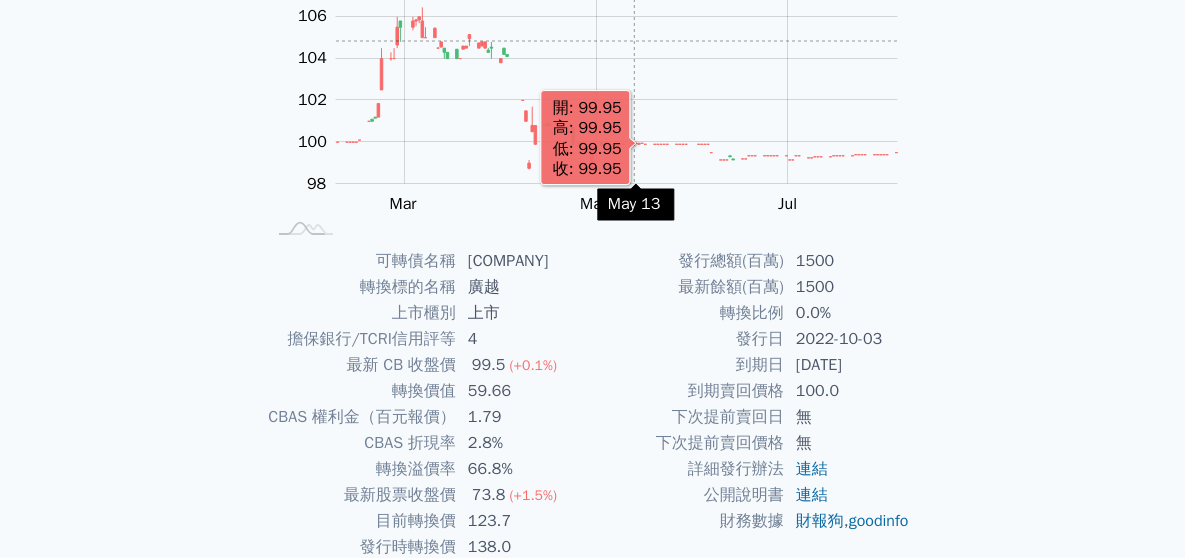 scroll, scrollTop: 367, scrollLeft: 0, axis: vertical 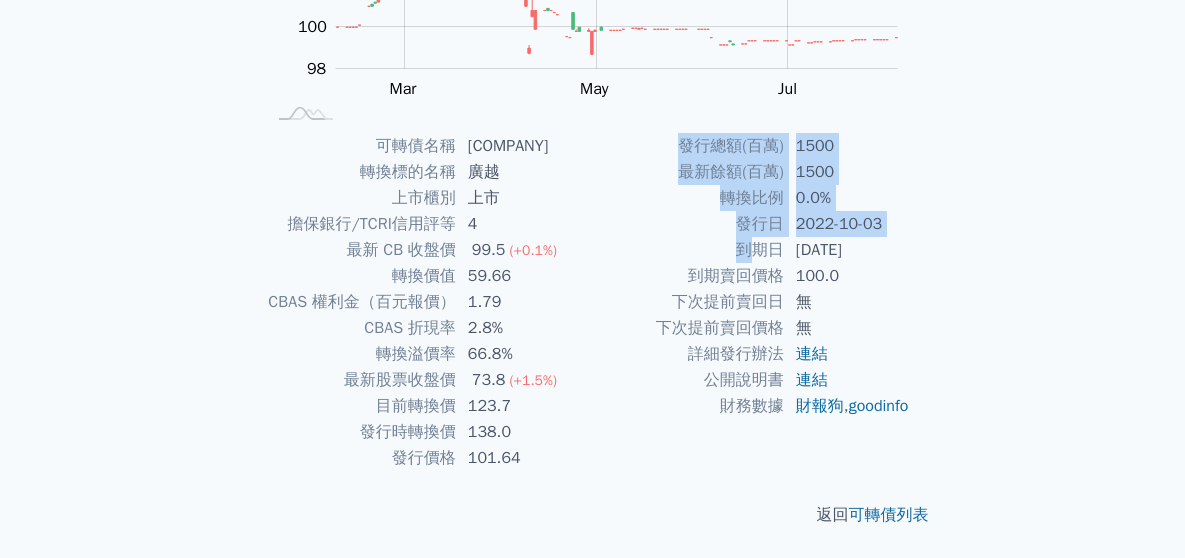 drag, startPoint x: 881, startPoint y: 254, endPoint x: 956, endPoint y: 254, distance: 75 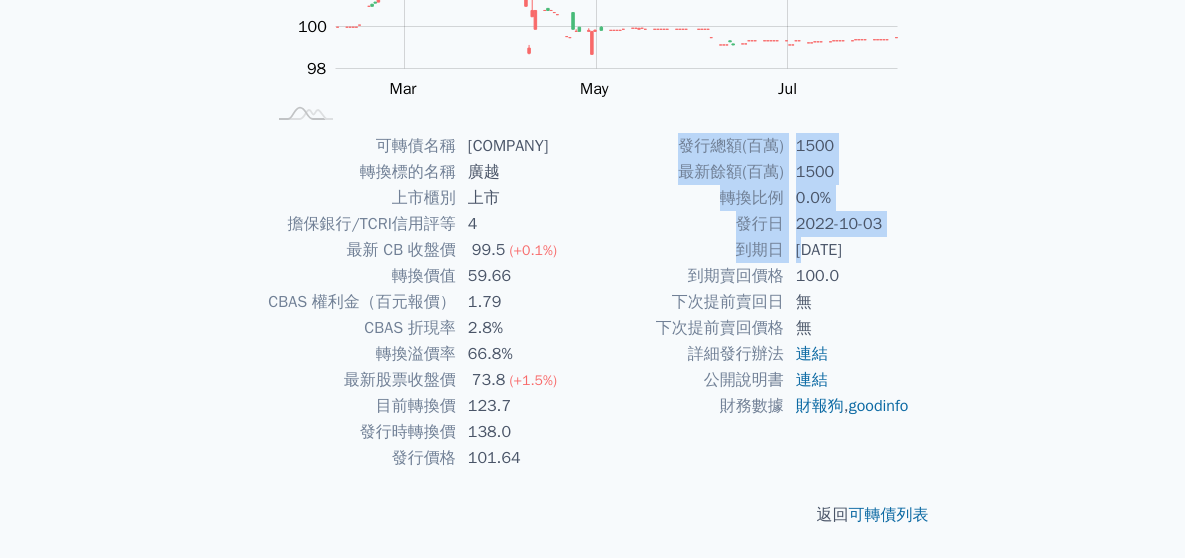 drag, startPoint x: 956, startPoint y: 254, endPoint x: 803, endPoint y: 239, distance: 153.73354 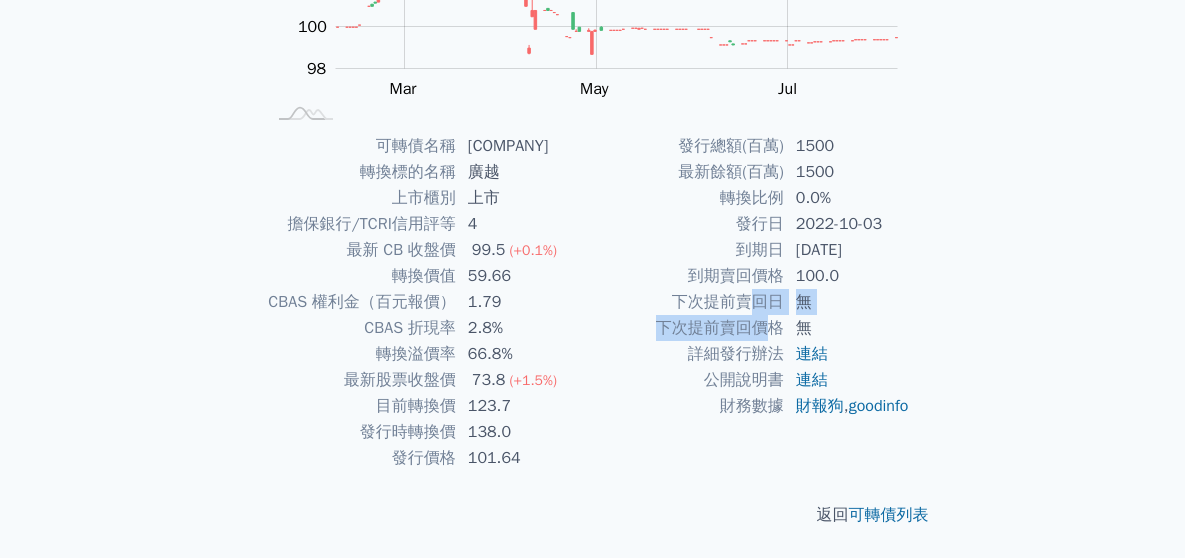 drag, startPoint x: 755, startPoint y: 294, endPoint x: 766, endPoint y: 315, distance: 23.70654 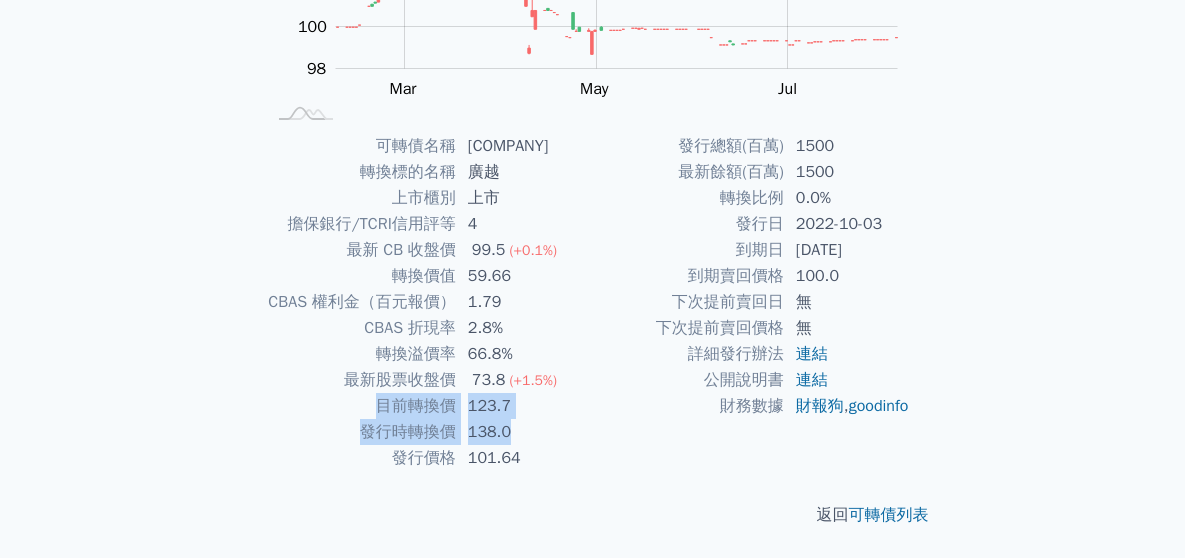 drag, startPoint x: 379, startPoint y: 403, endPoint x: 540, endPoint y: 441, distance: 165.42369 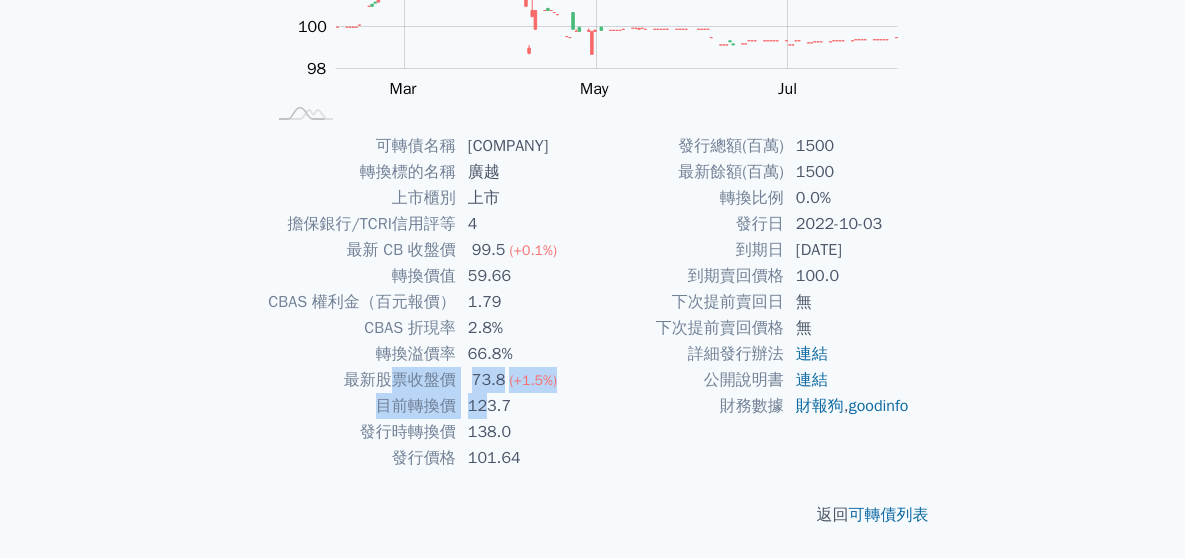 drag, startPoint x: 387, startPoint y: 374, endPoint x: 491, endPoint y: 401, distance: 107.44766 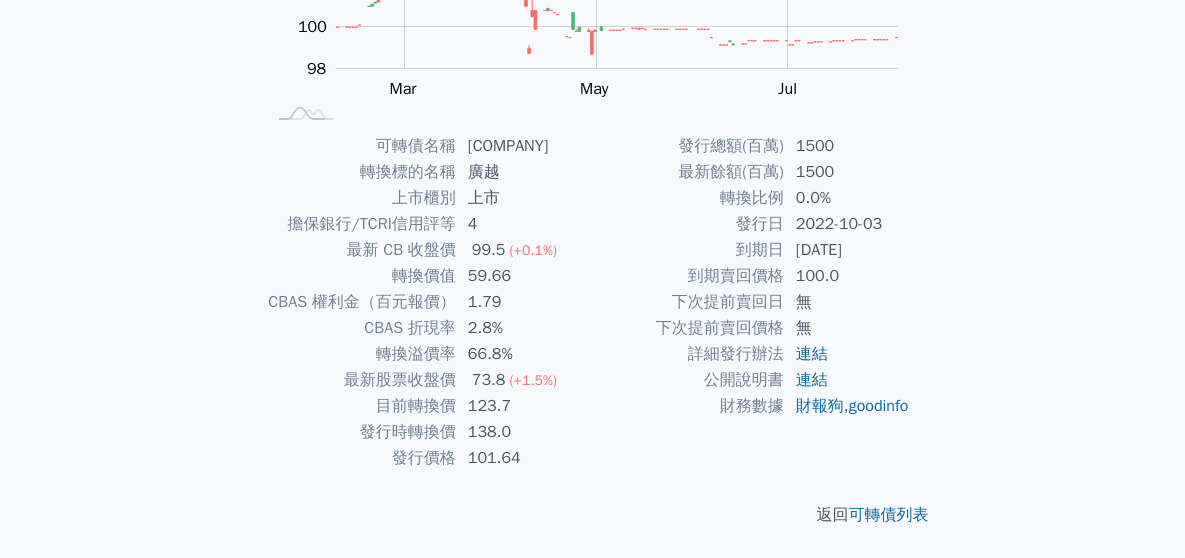 click on "財務數據" at bounding box center [688, 406] 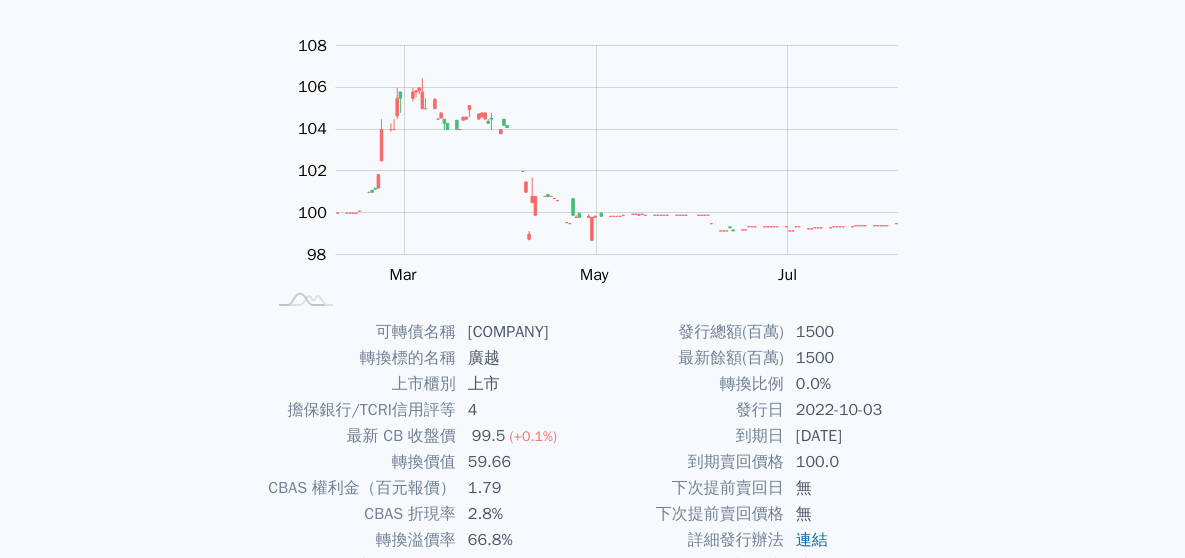 scroll, scrollTop: 67, scrollLeft: 0, axis: vertical 